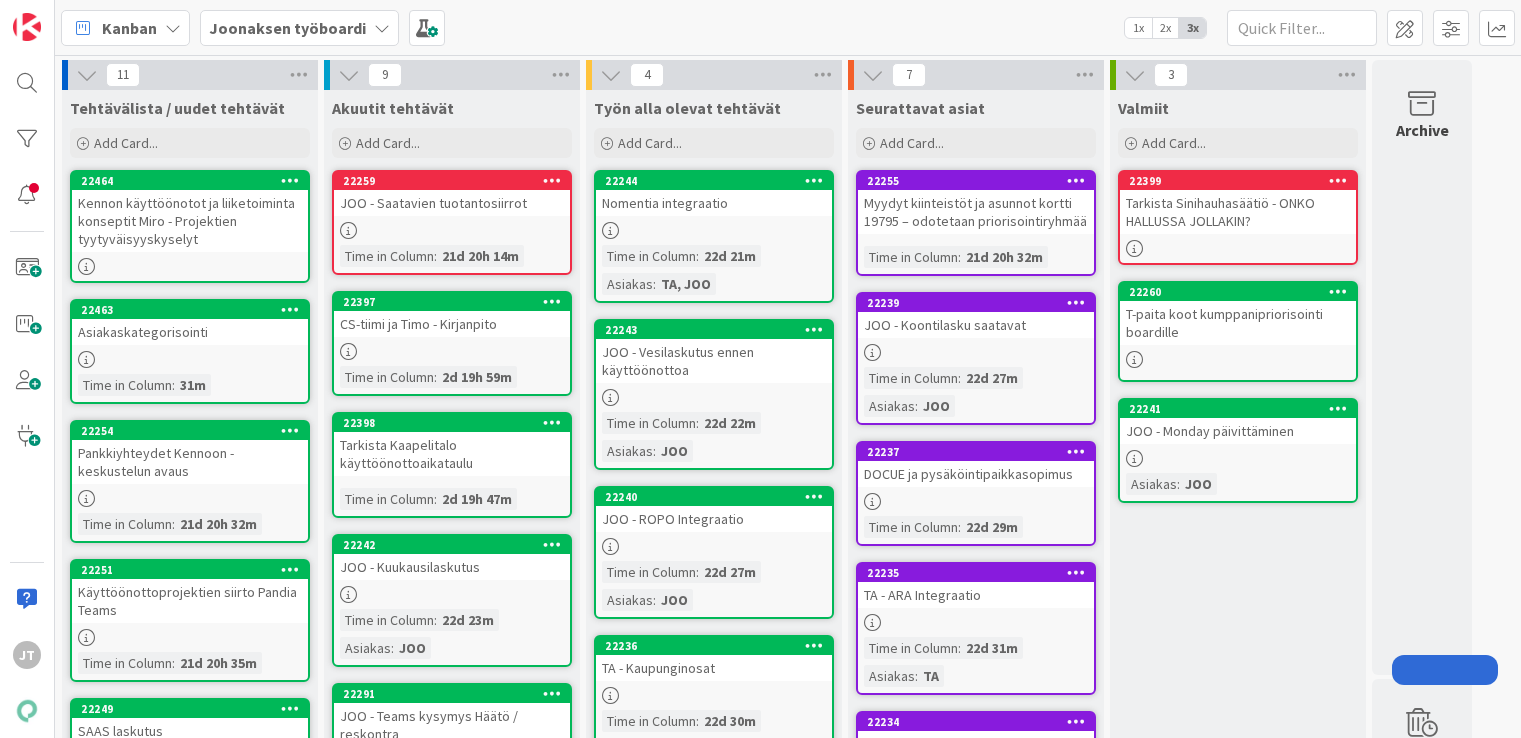 click on "Add Card..." at bounding box center [452, 143] 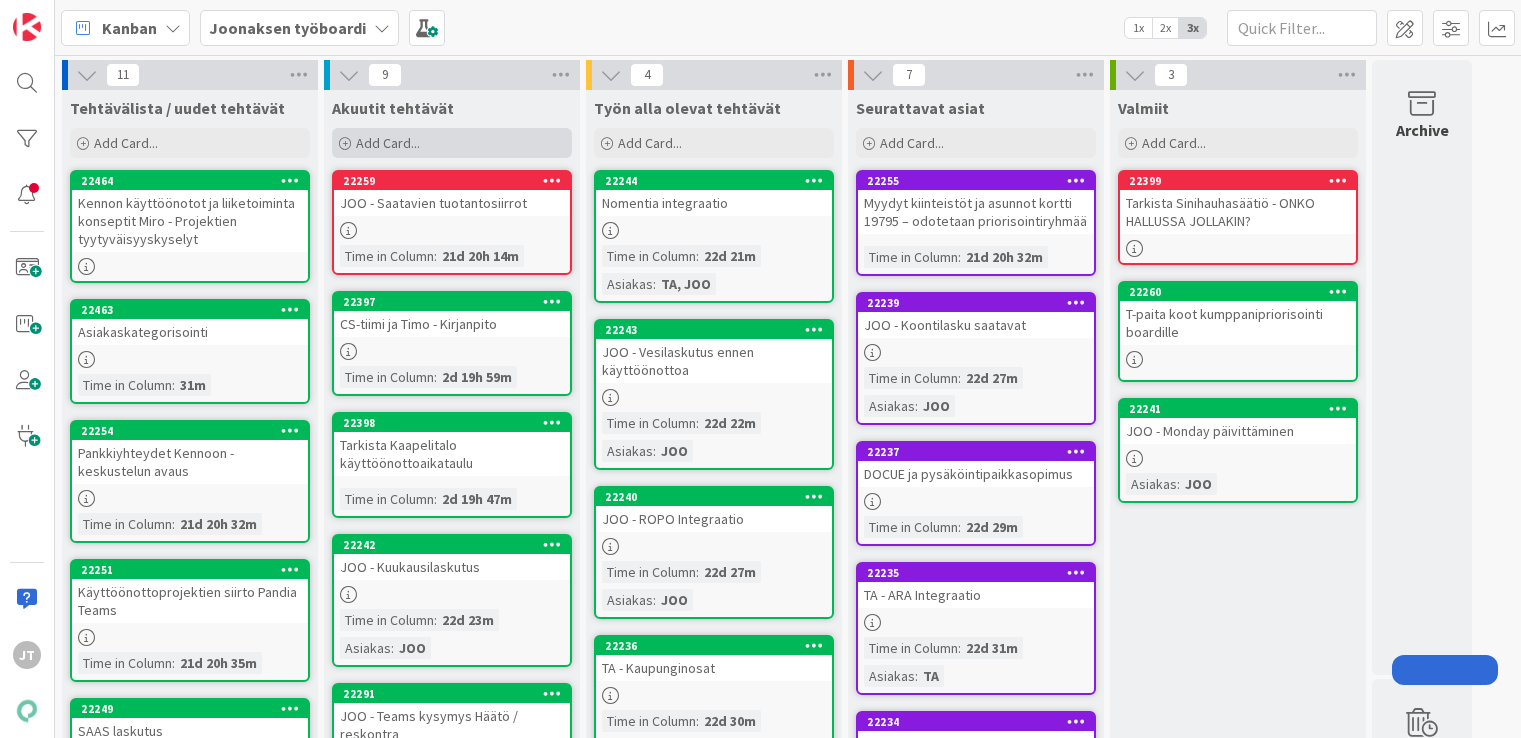 scroll, scrollTop: 0, scrollLeft: 0, axis: both 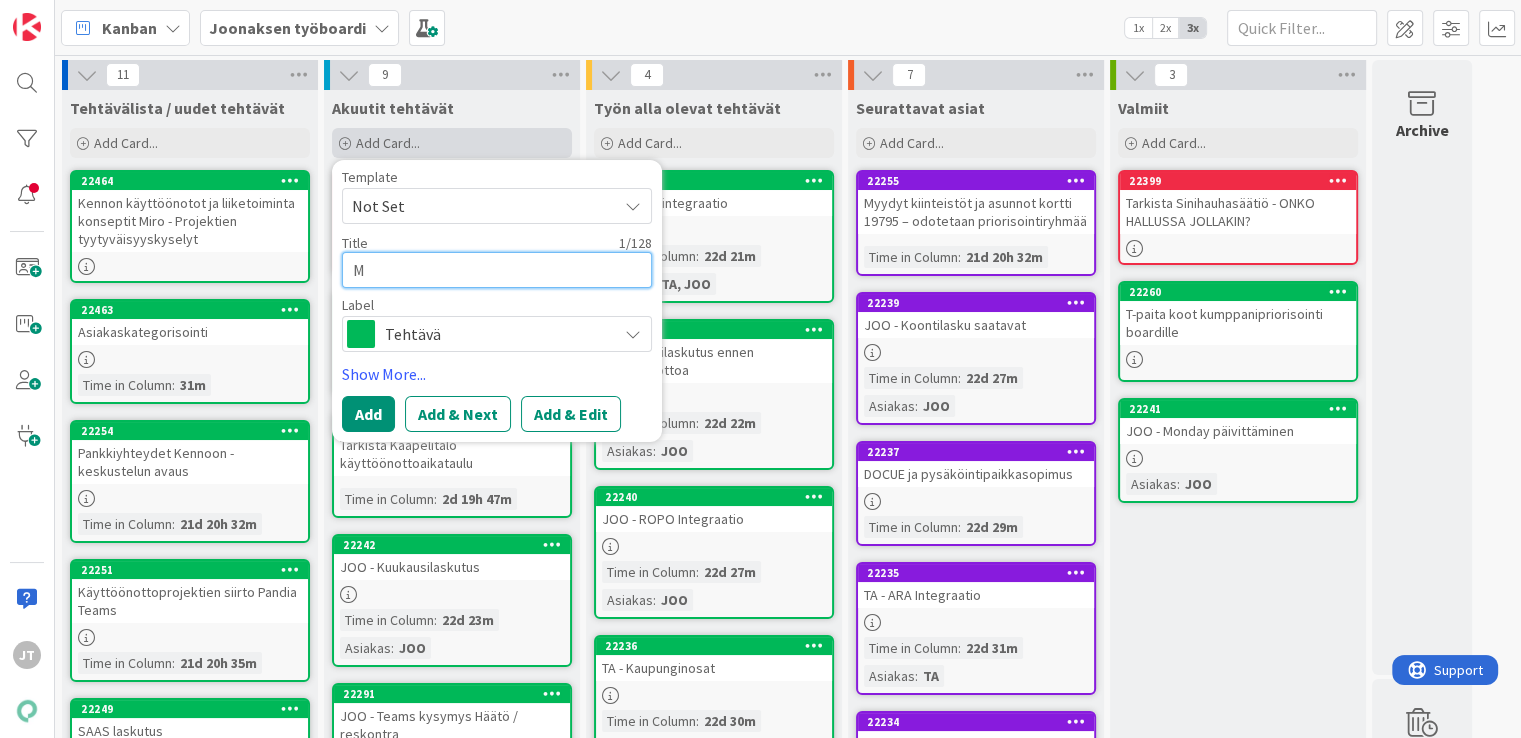 type on "M" 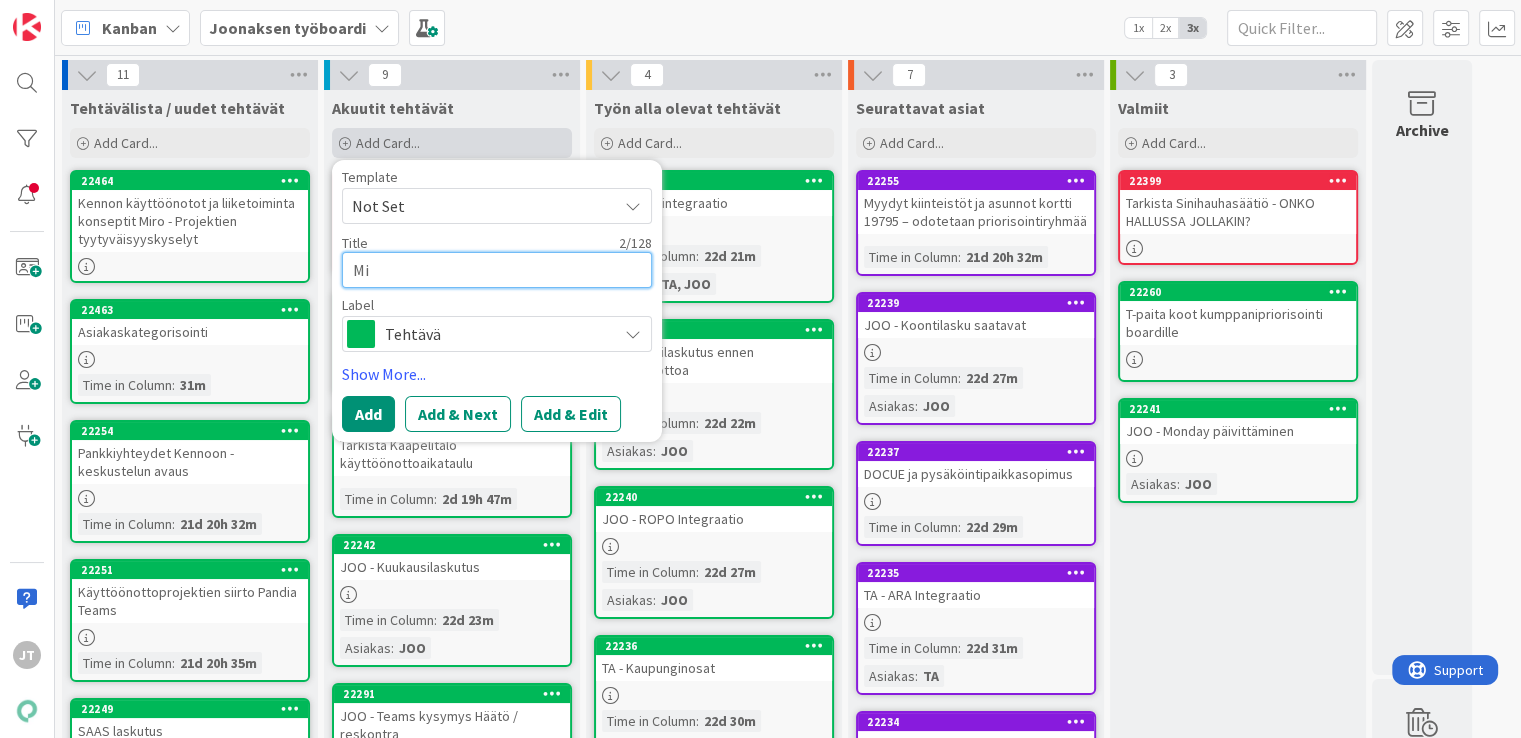 type on "Mil" 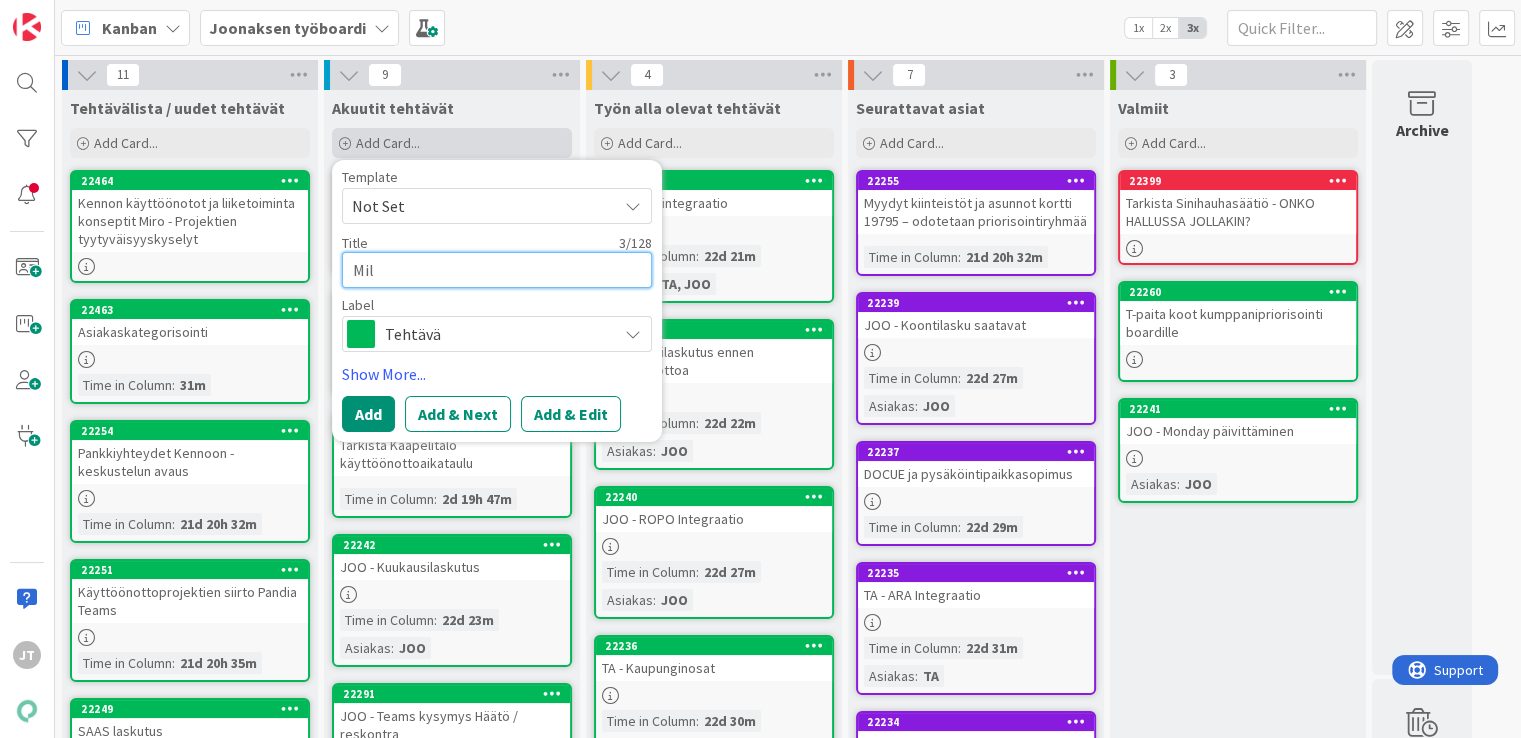 type on "Mill" 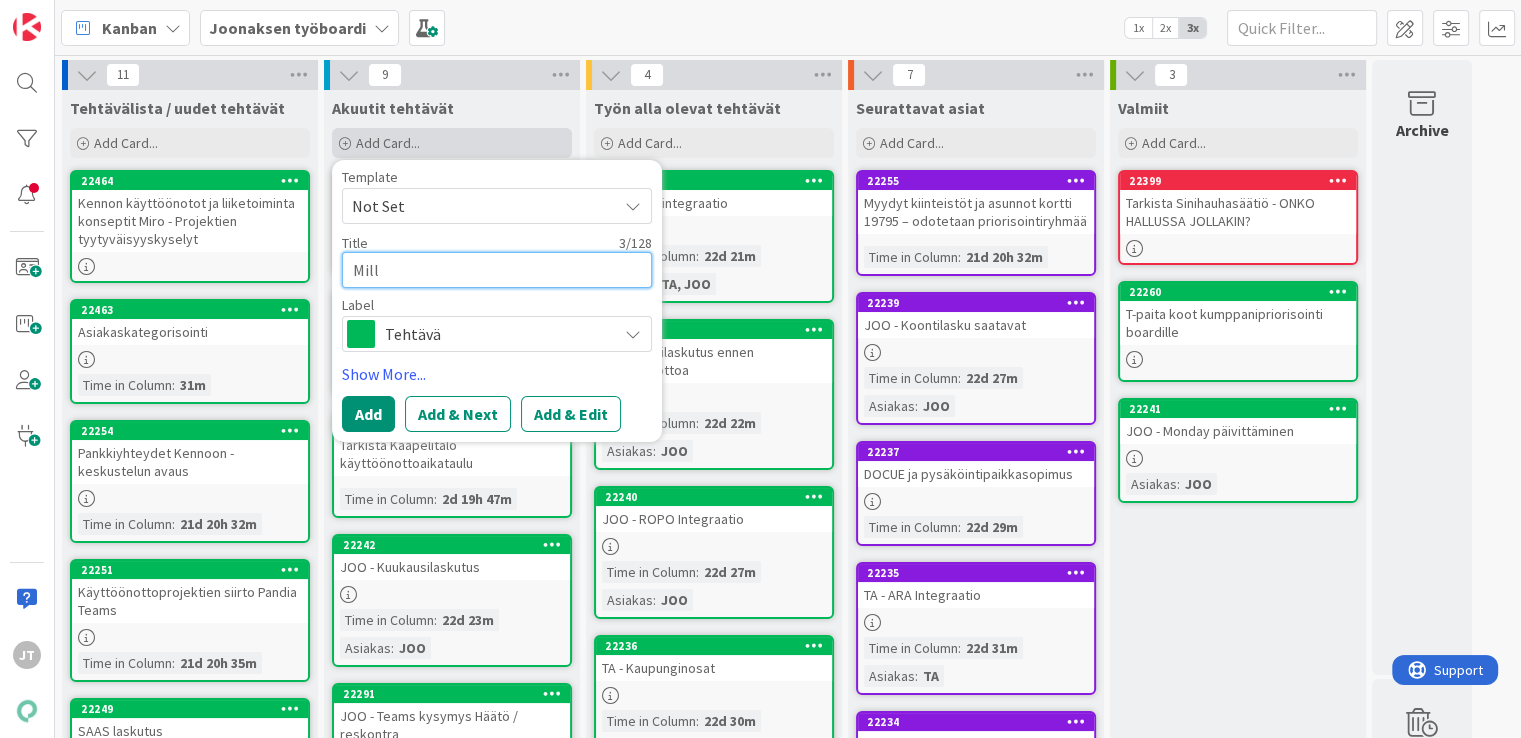 type on "Milla" 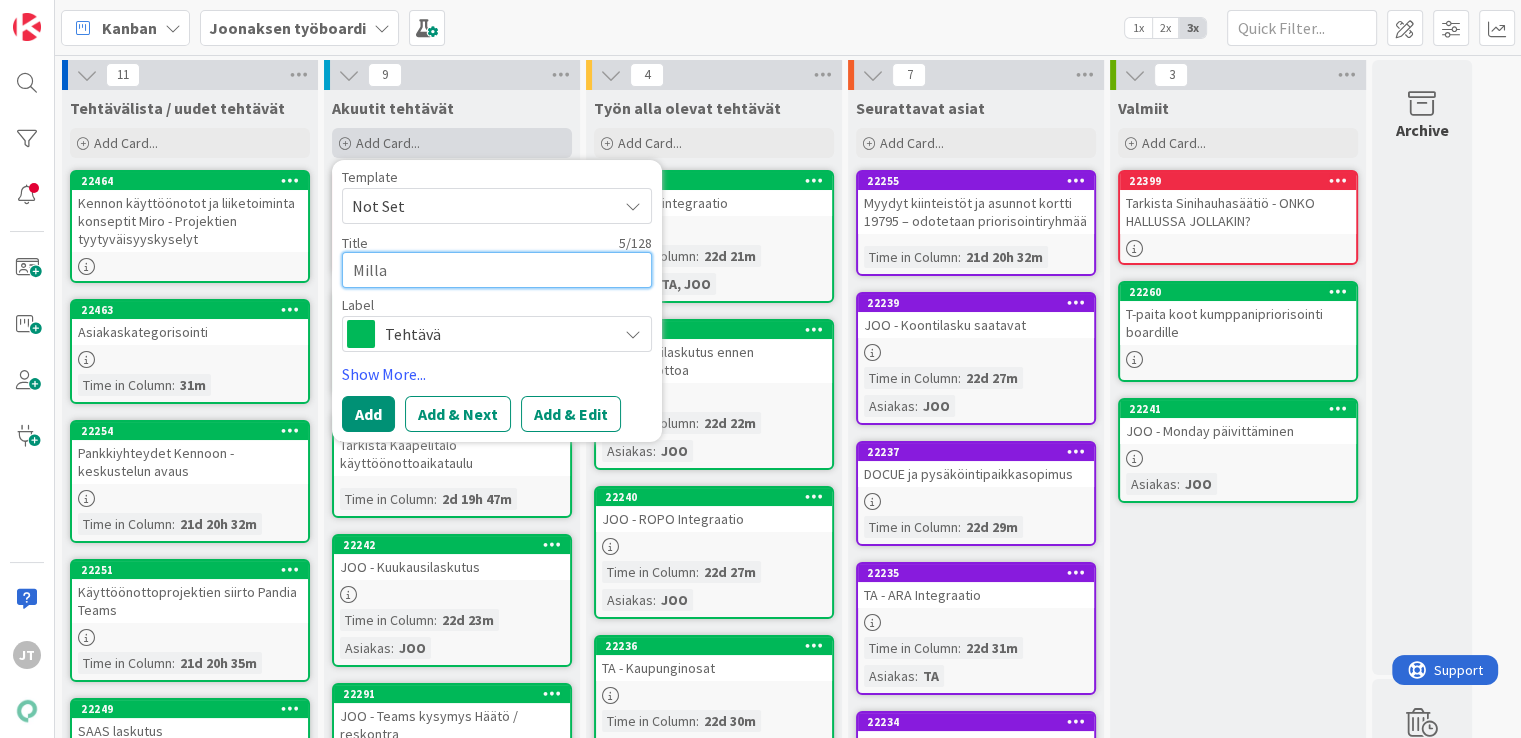 type on "Millai" 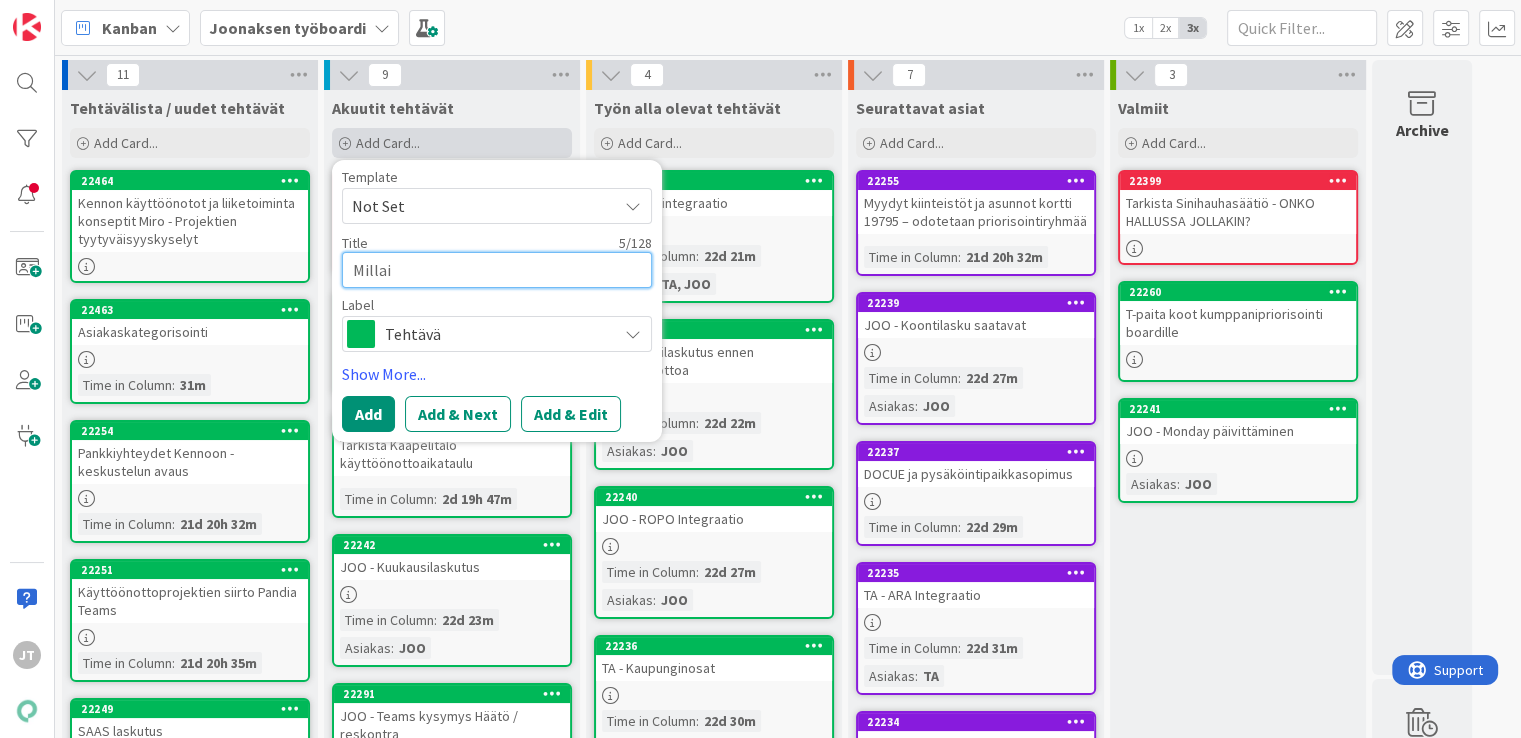 type on "Millais" 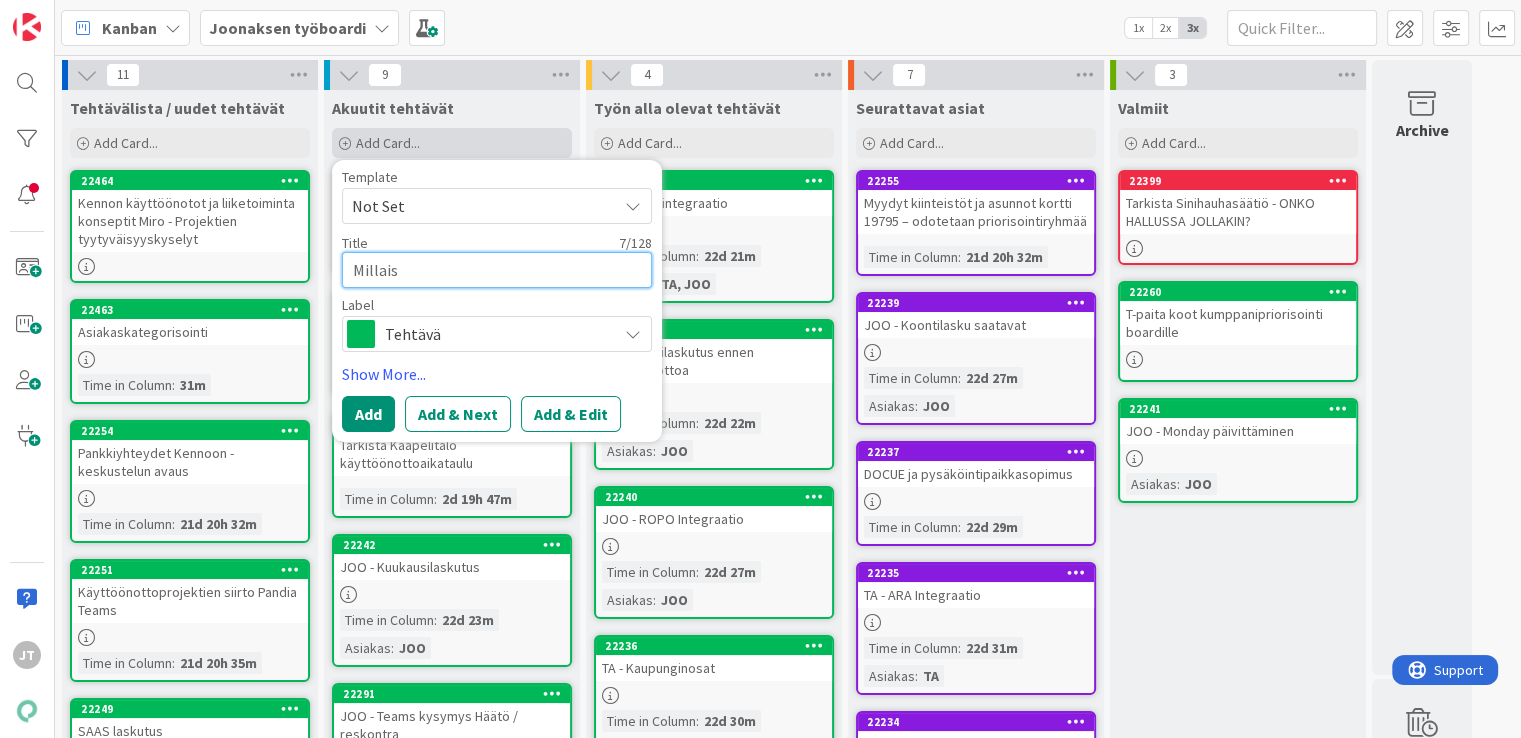 type on "Millaist" 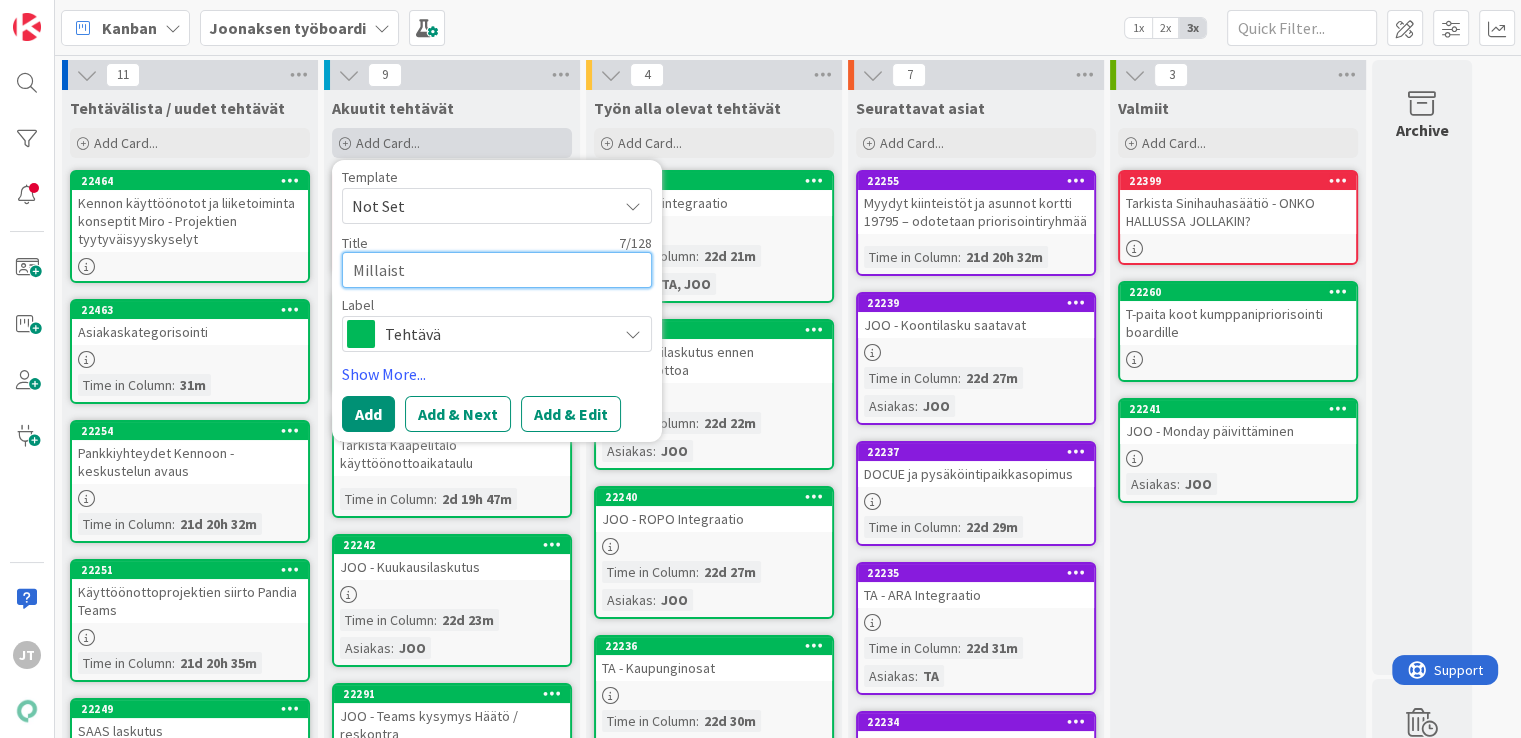 type on "Millaista" 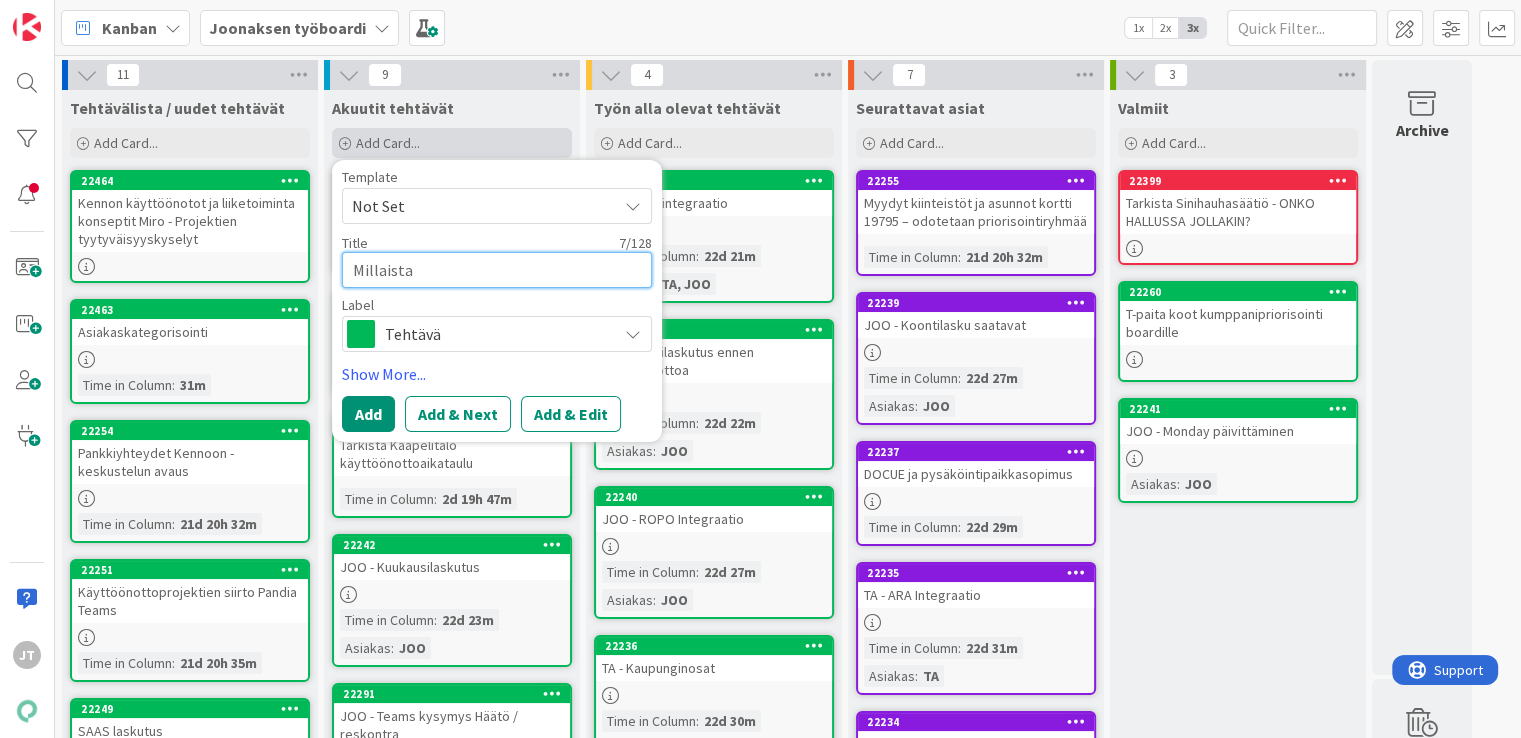 type on "Millaista" 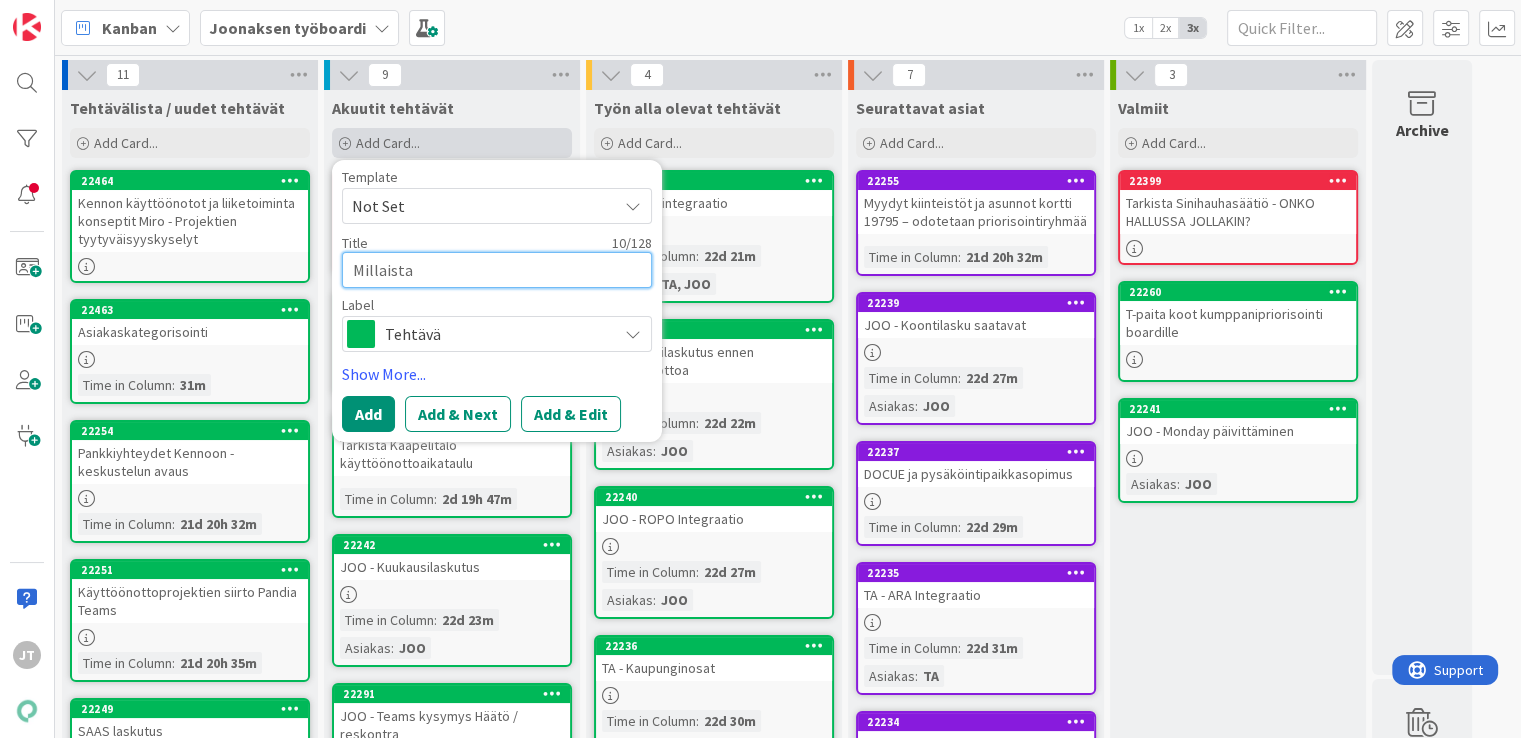 type on "Millaista t" 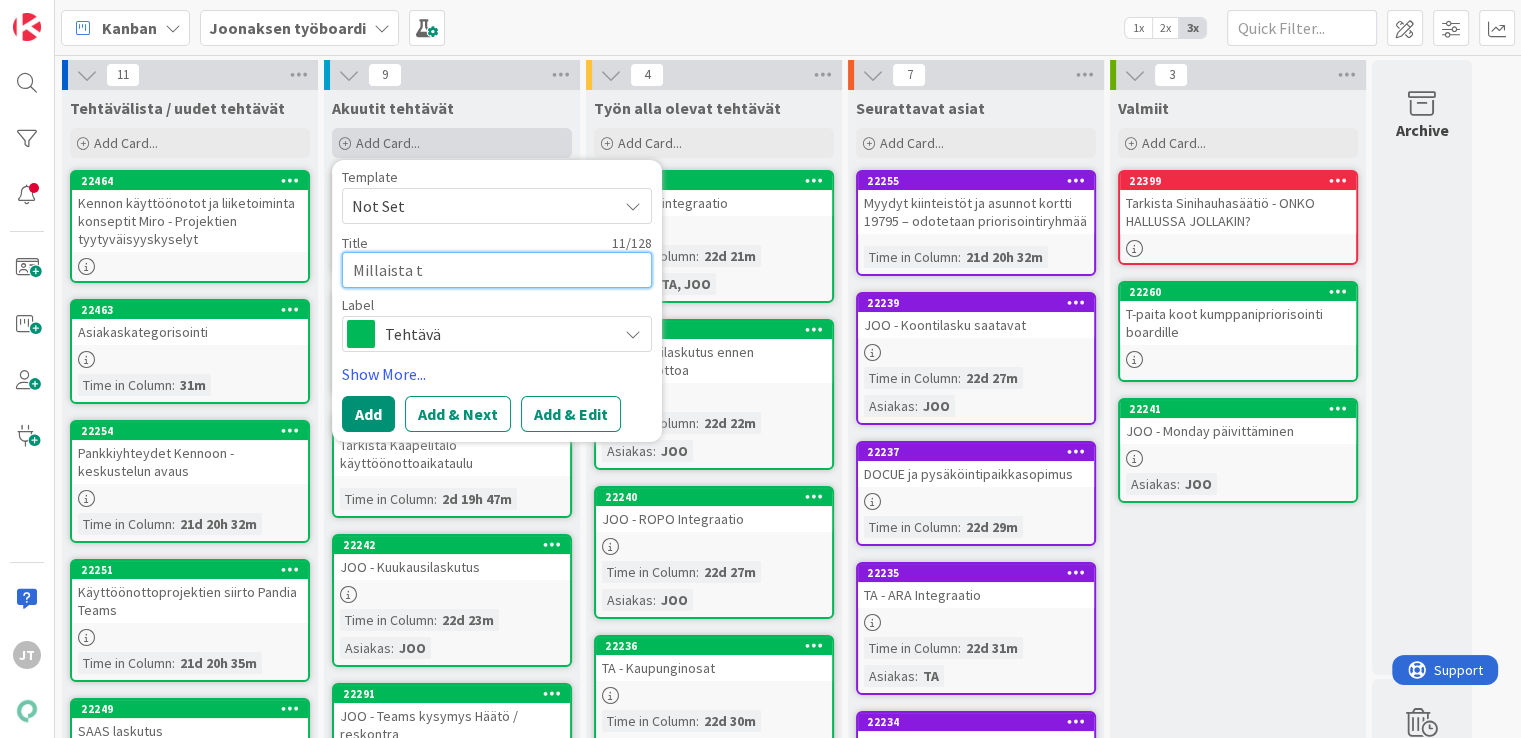 type on "Millaista ty" 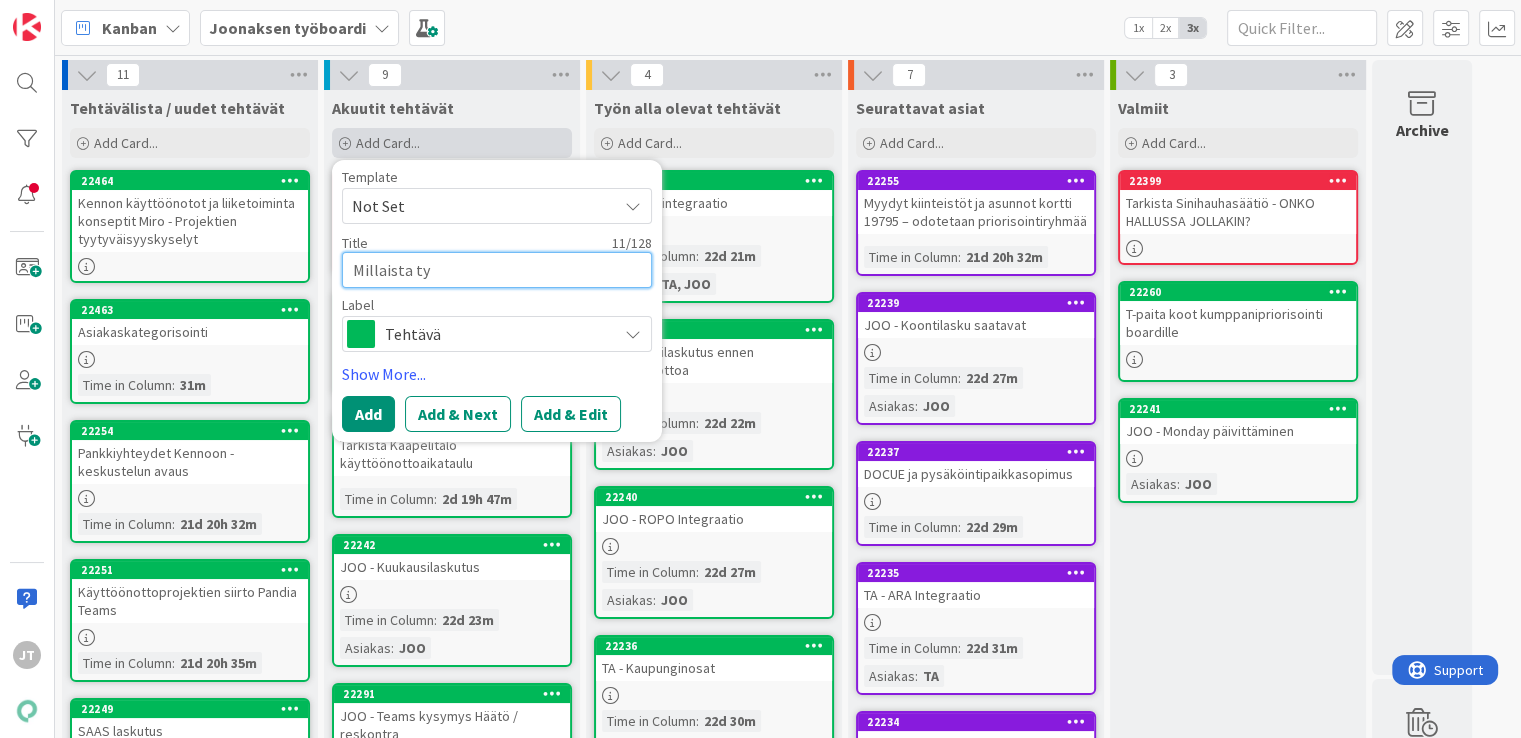 type on "Millaista työ" 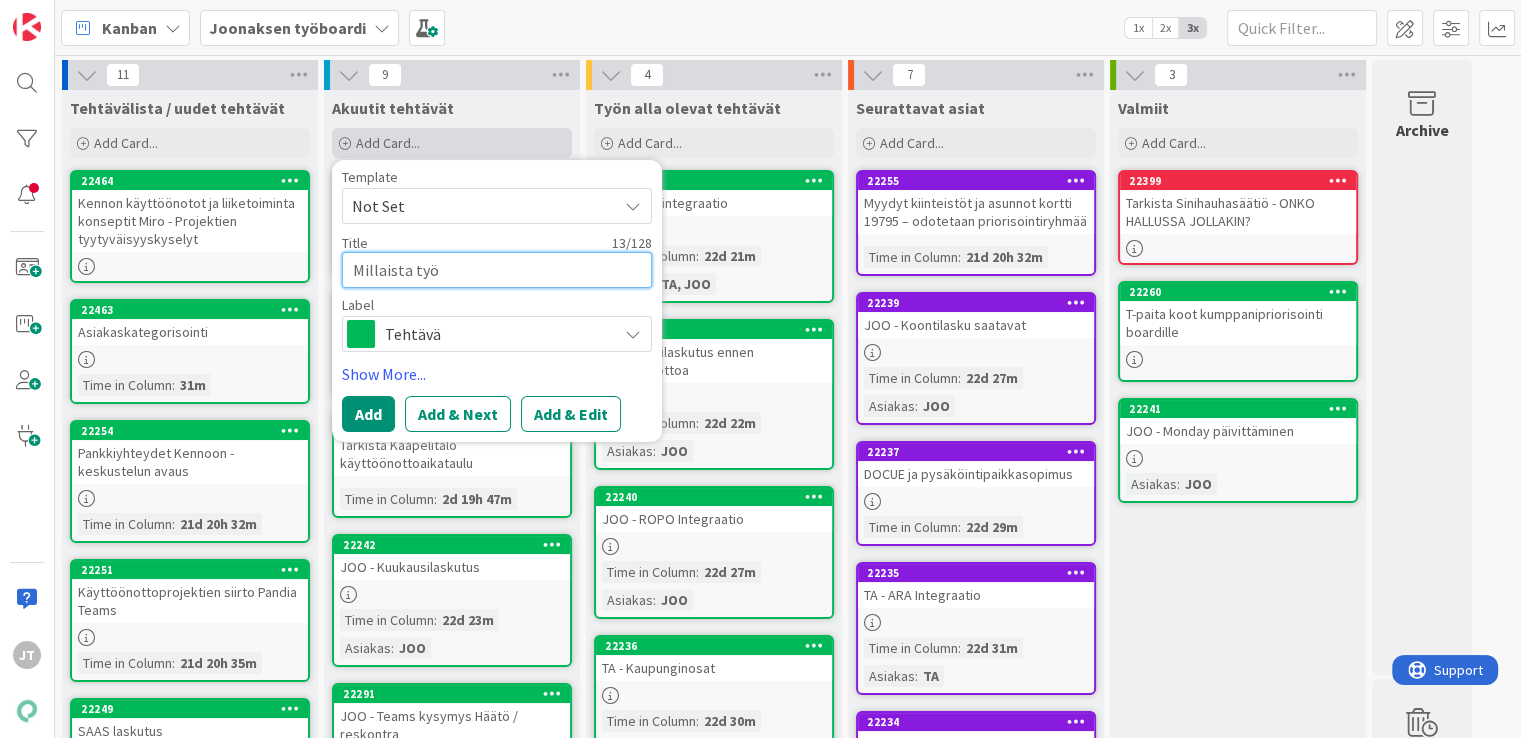 type on "Millaista työt" 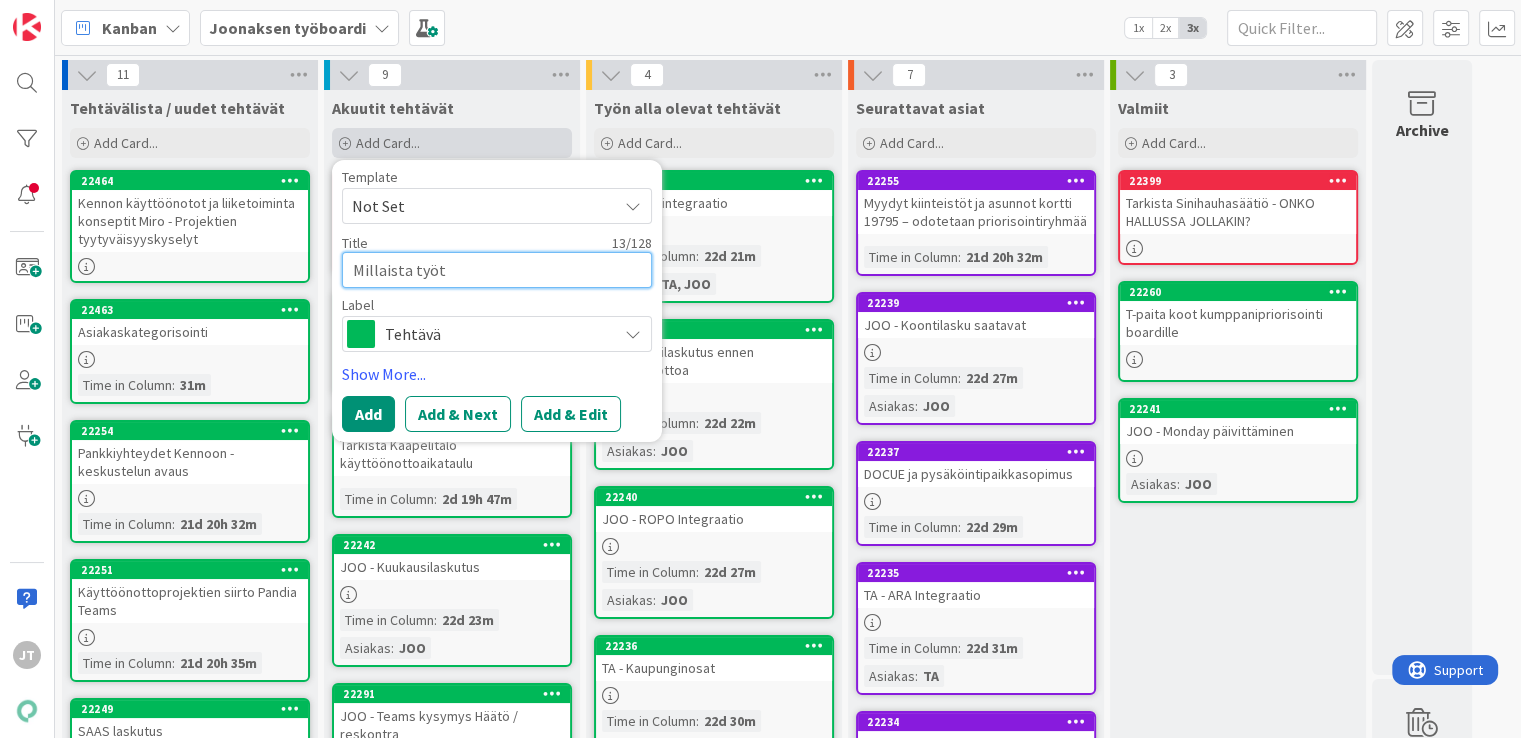 type on "Millaista työtä" 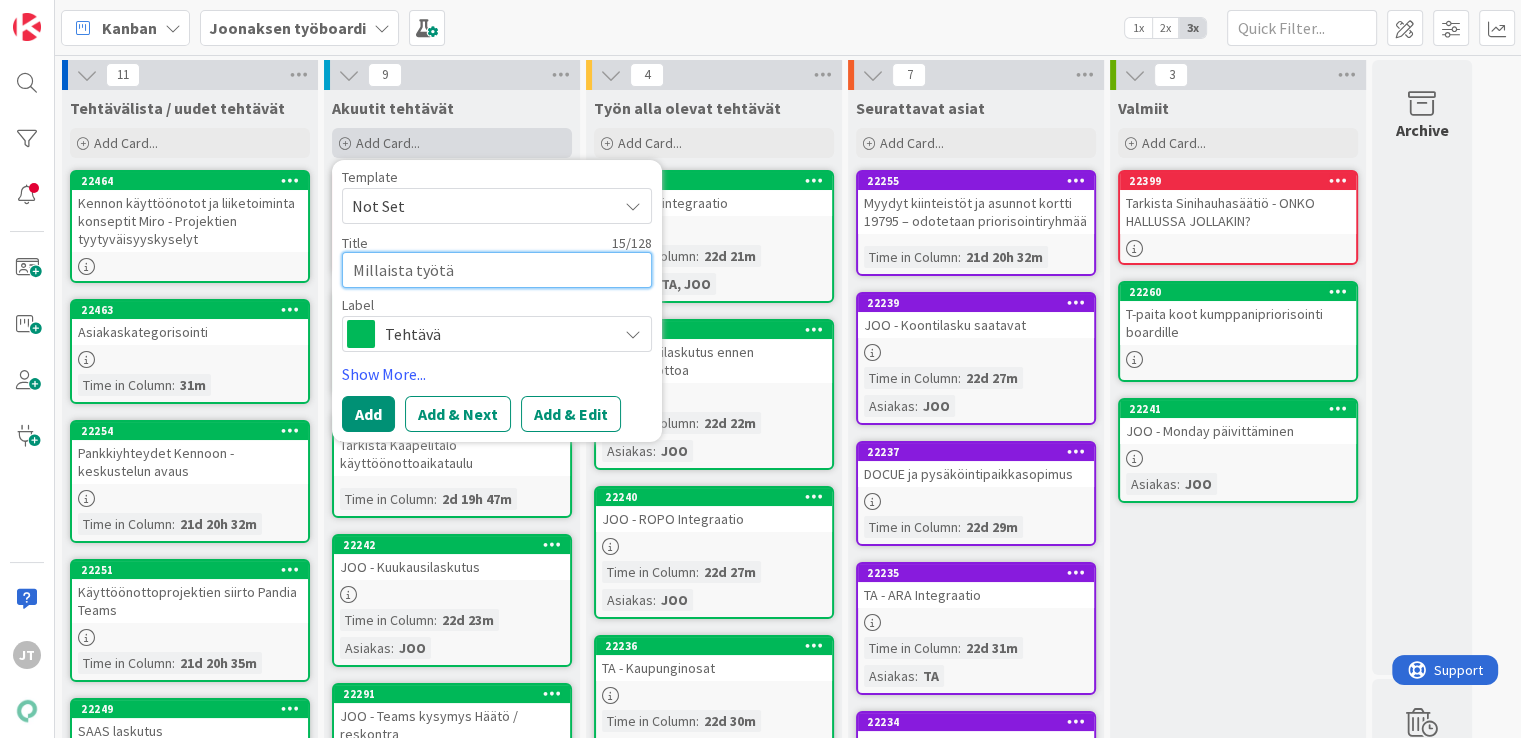 type on "Millaista työtä" 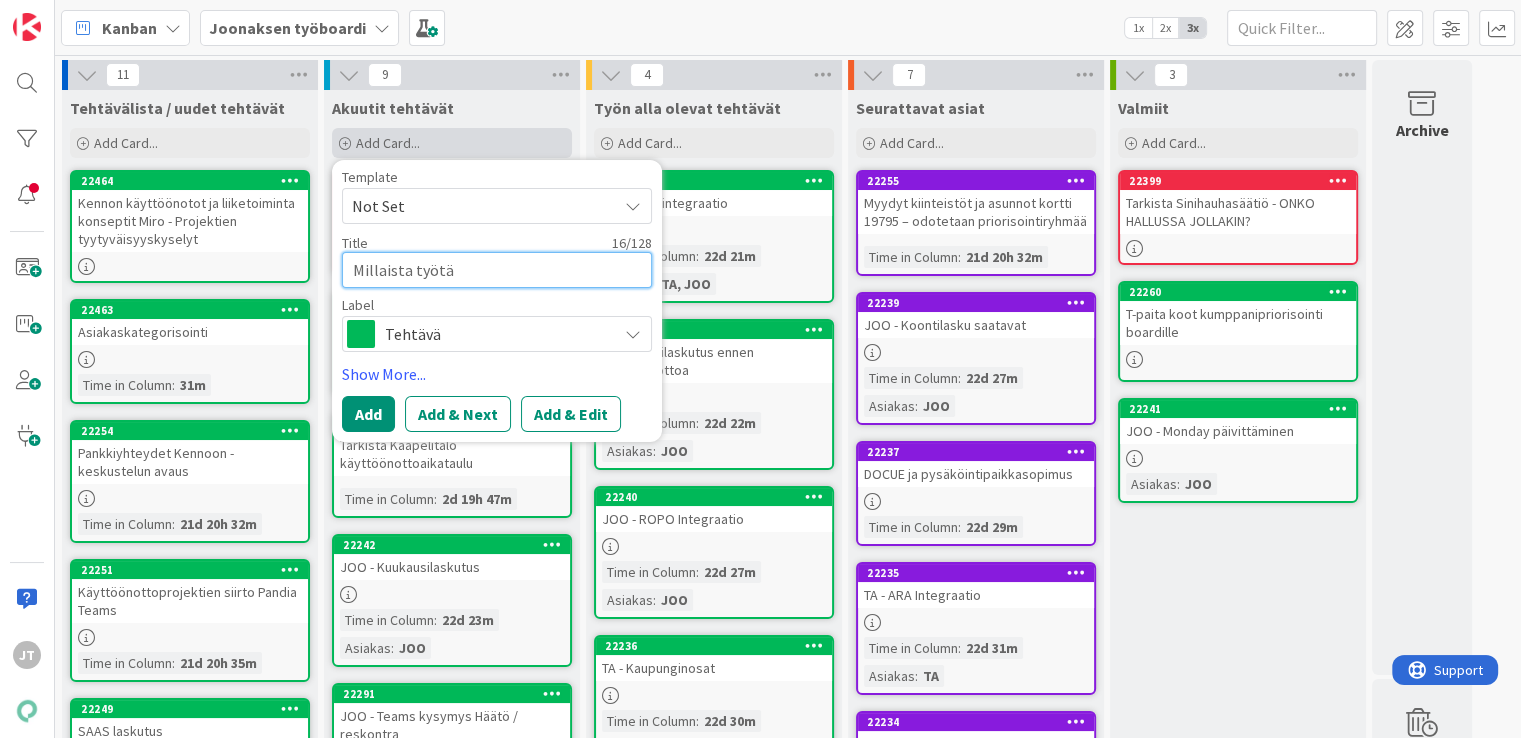 type on "Millaista työtä a" 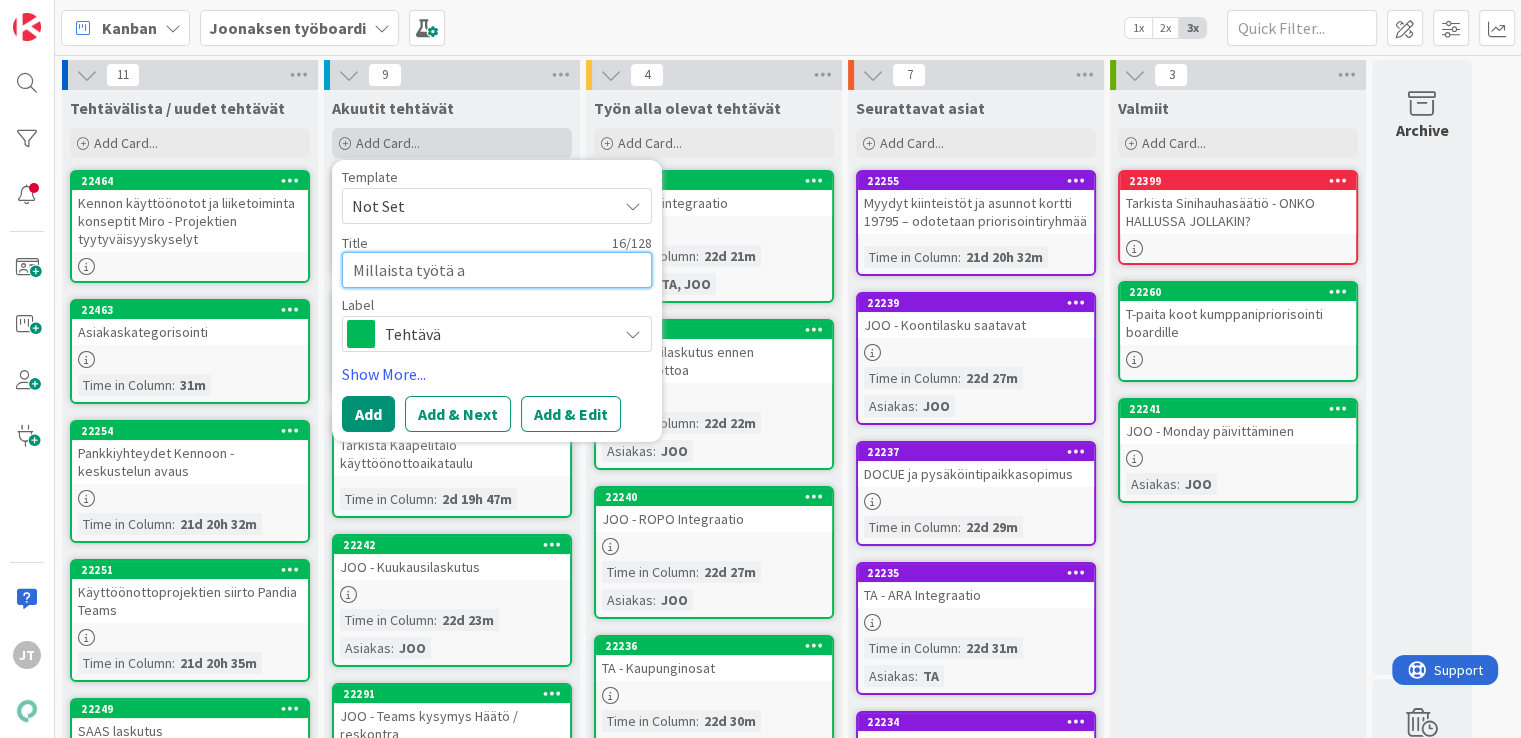 type on "Millaista työtä as" 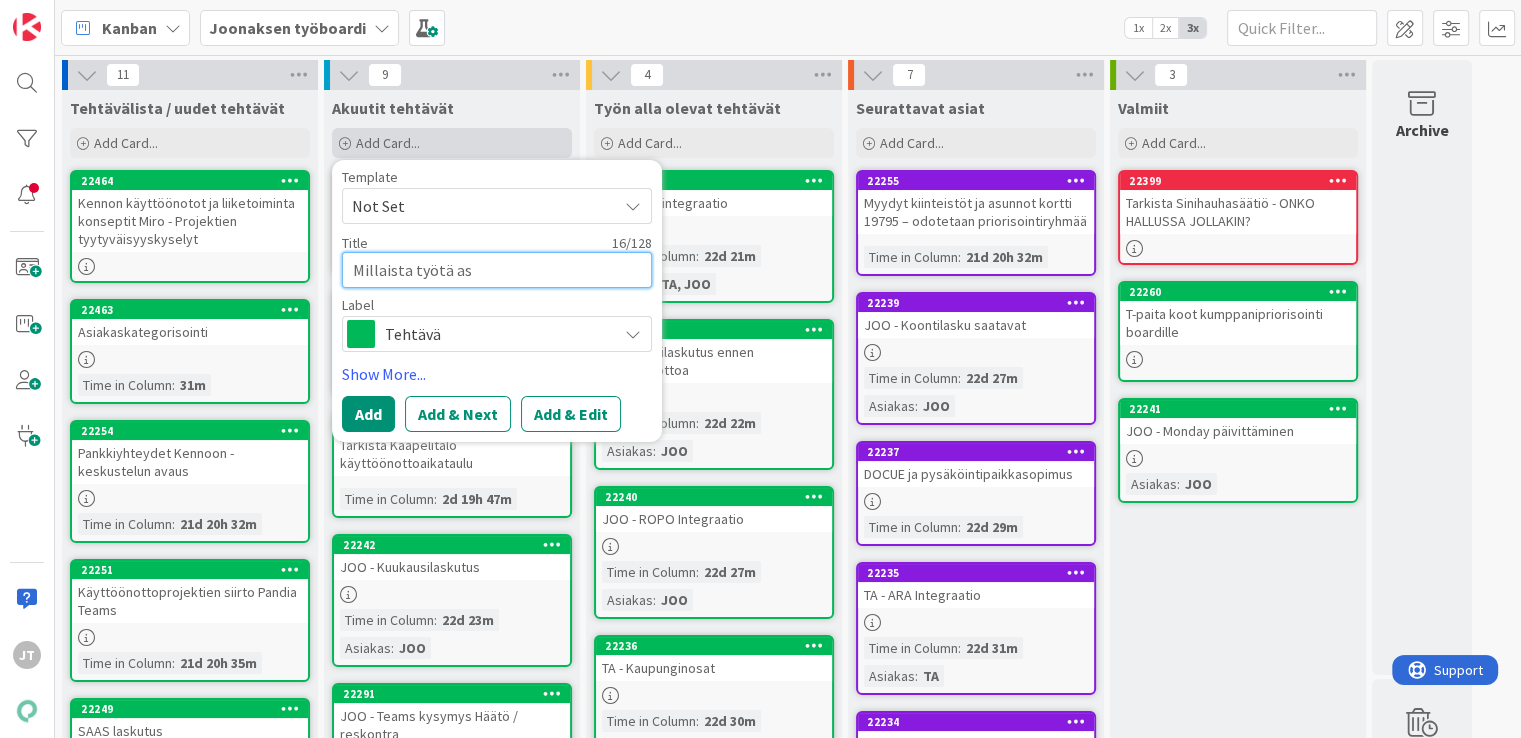 type on "Millaista työtä asi" 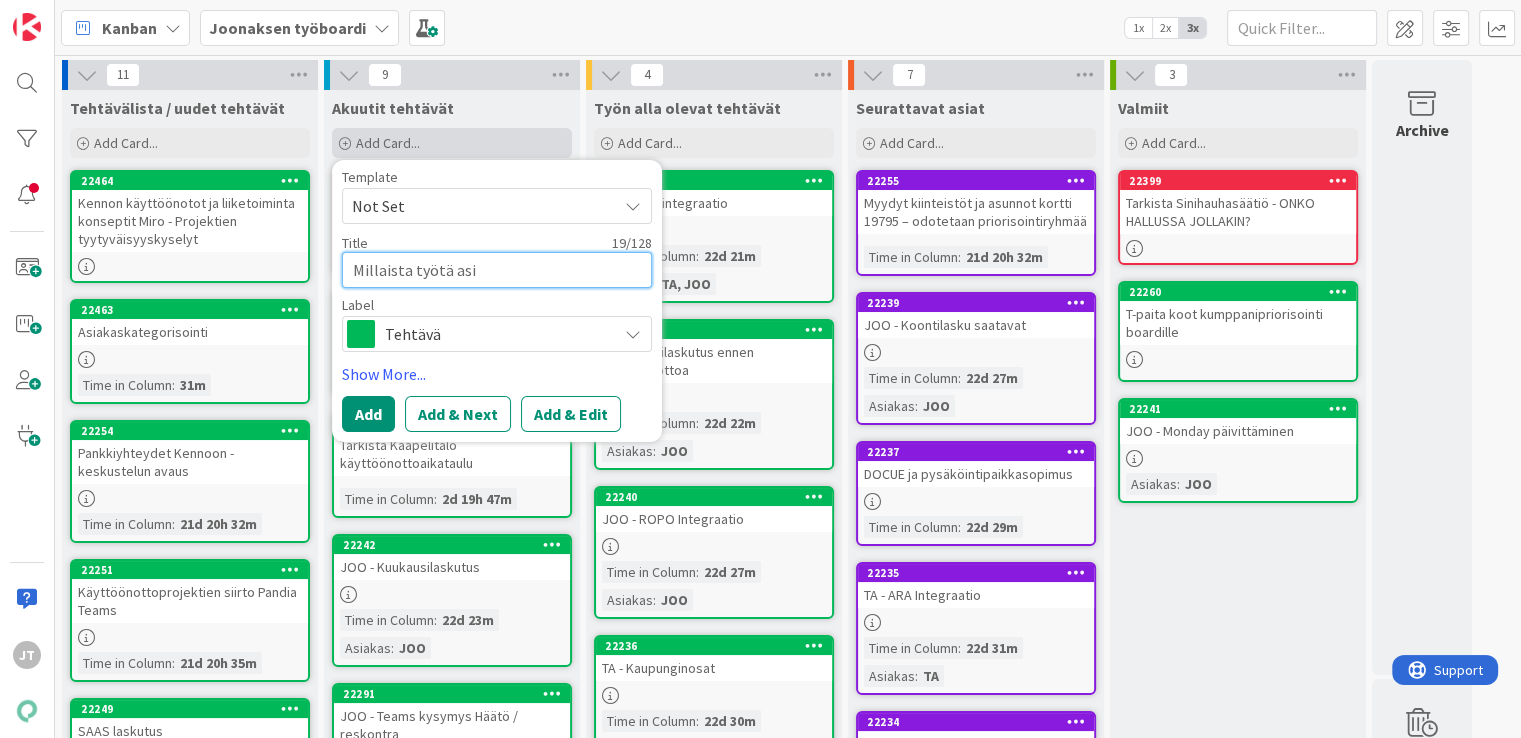 type on "Millaista työtä asia" 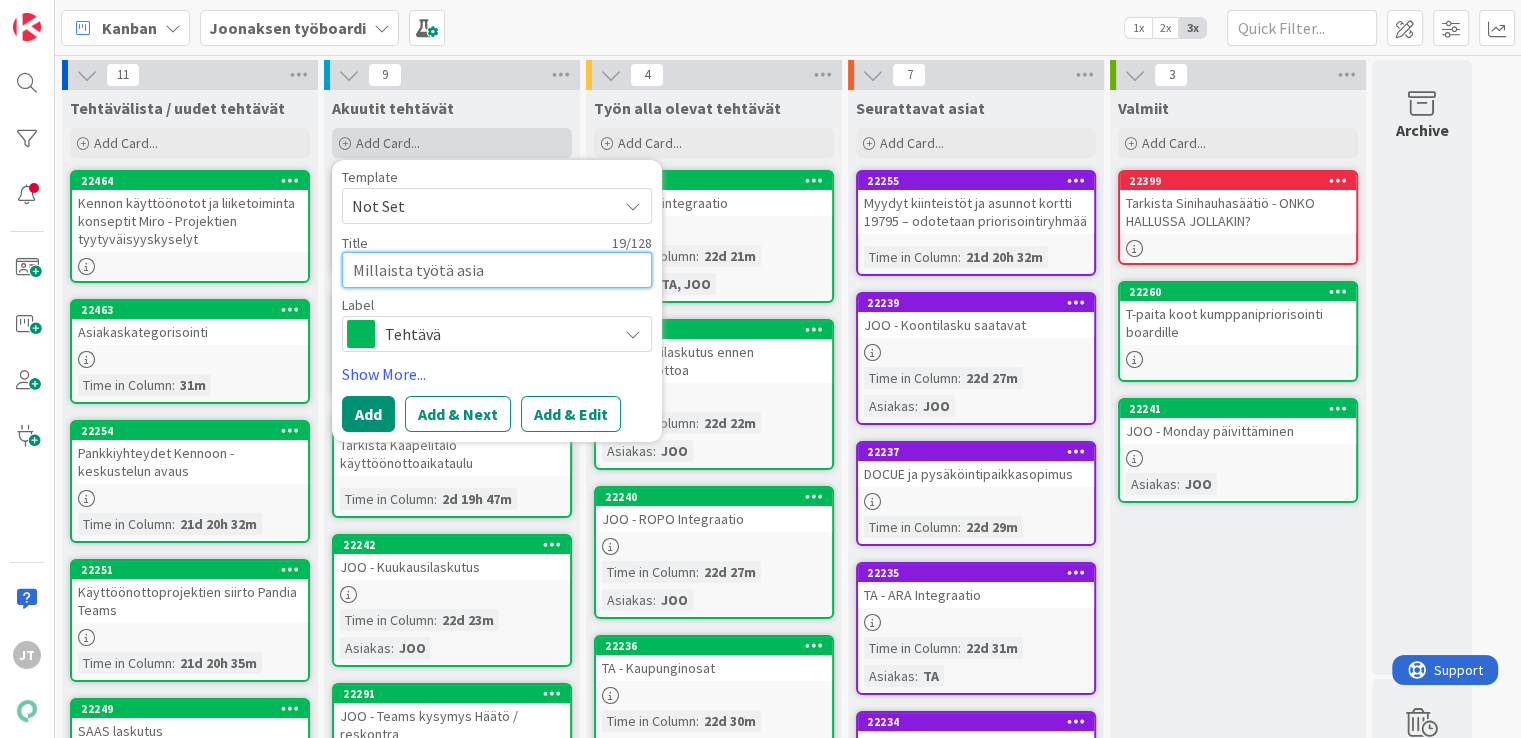 type on "Millaista työtä asiak" 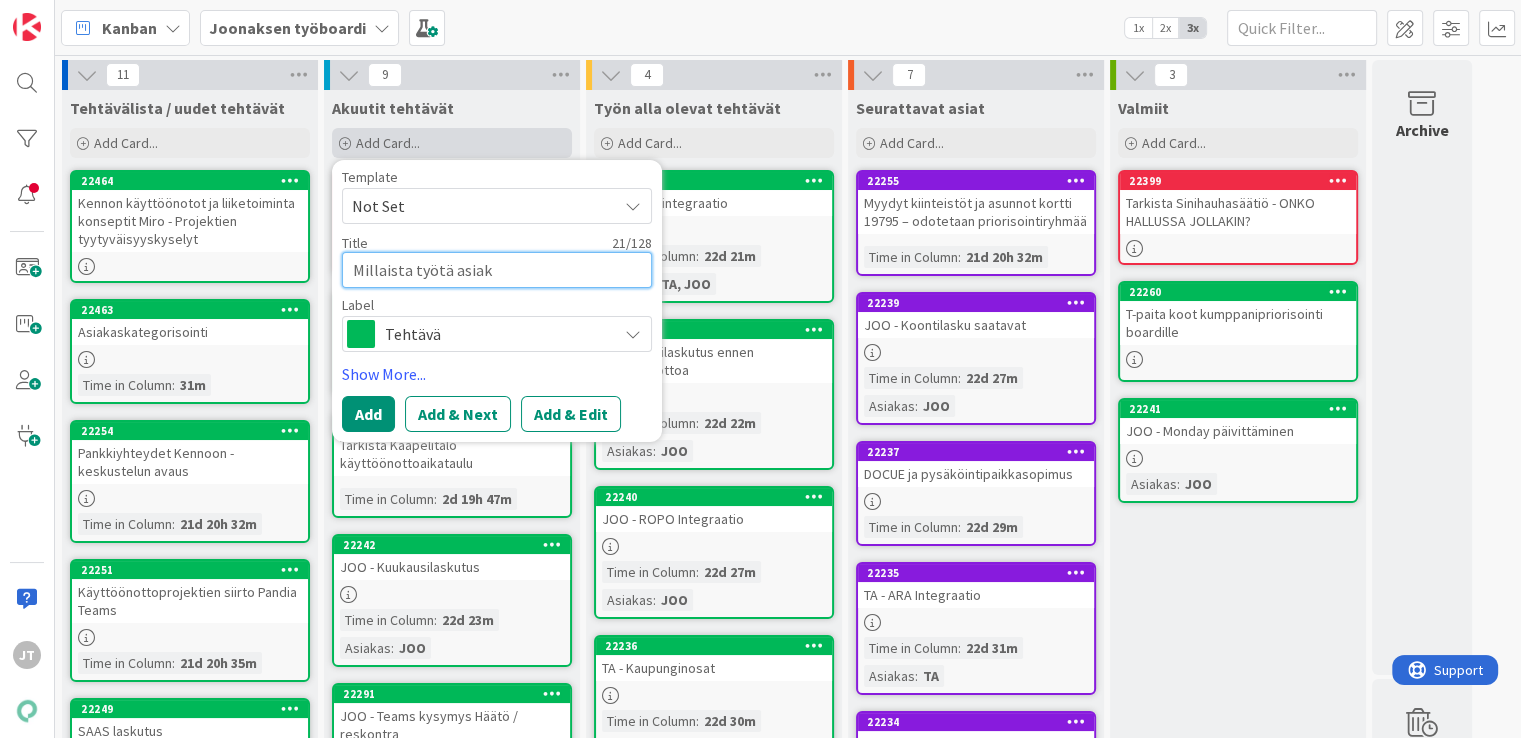 type on "Millaista työtä asiakk" 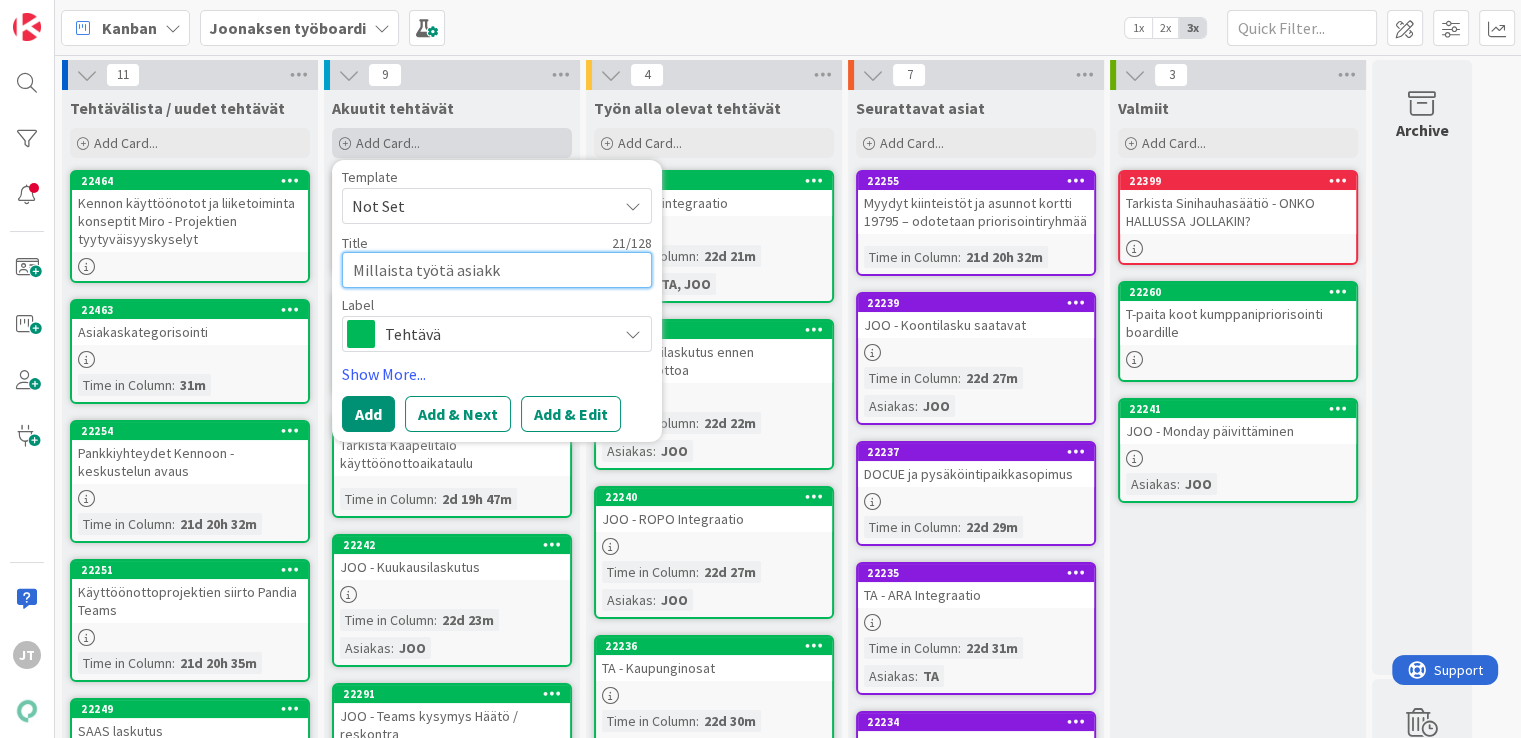 type on "Millaista työtä asiakka" 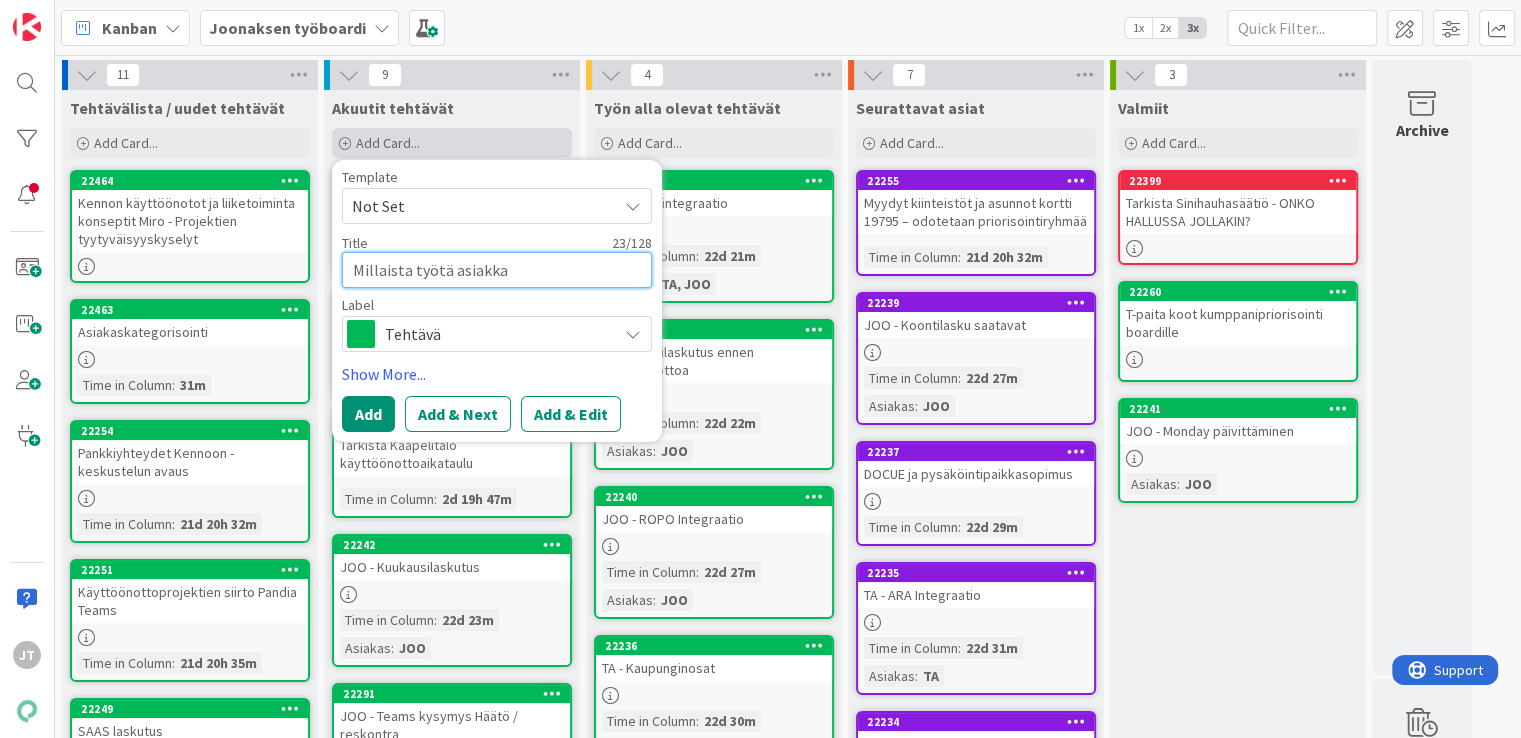 type on "Millaista työtä asiakkaa" 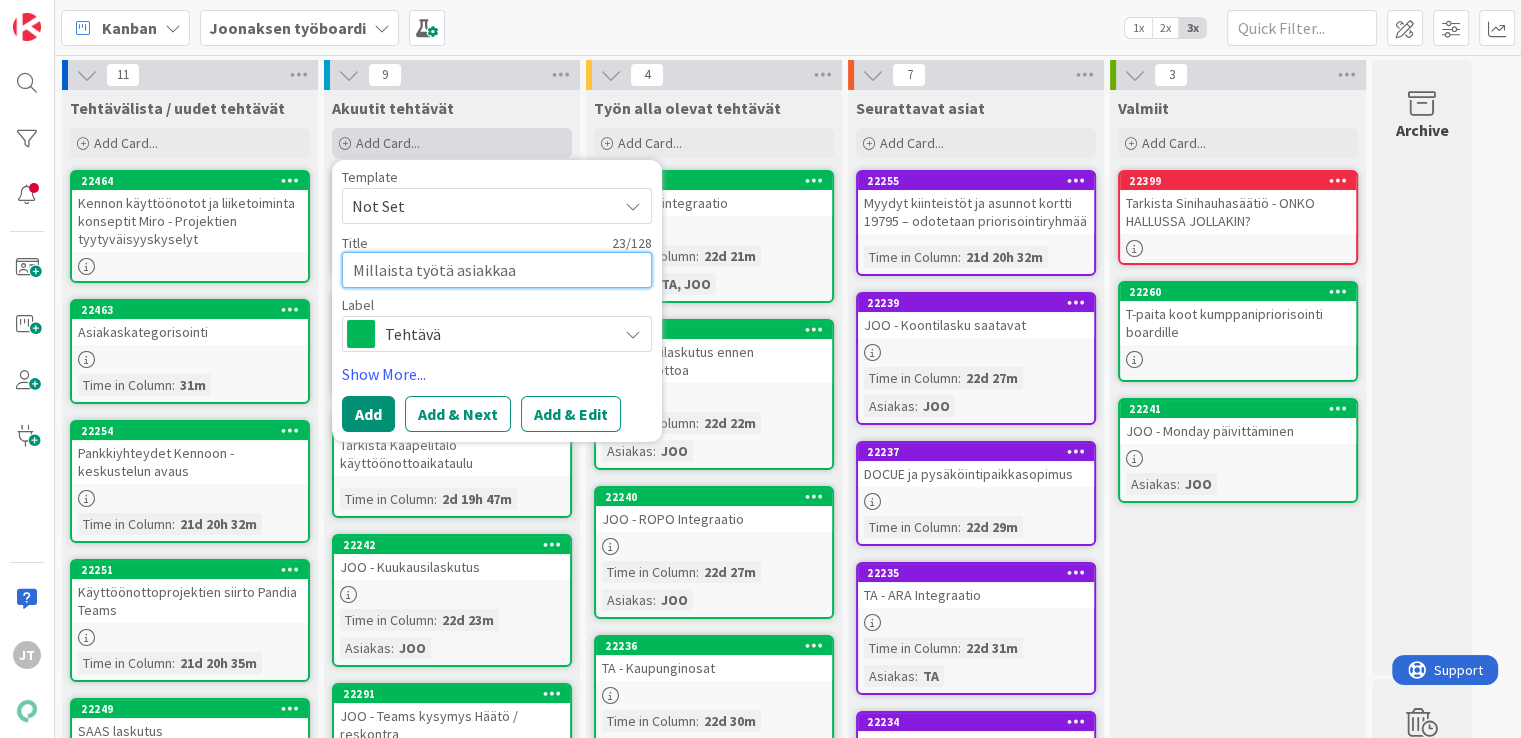 type on "Millaista työtä asiakkaat" 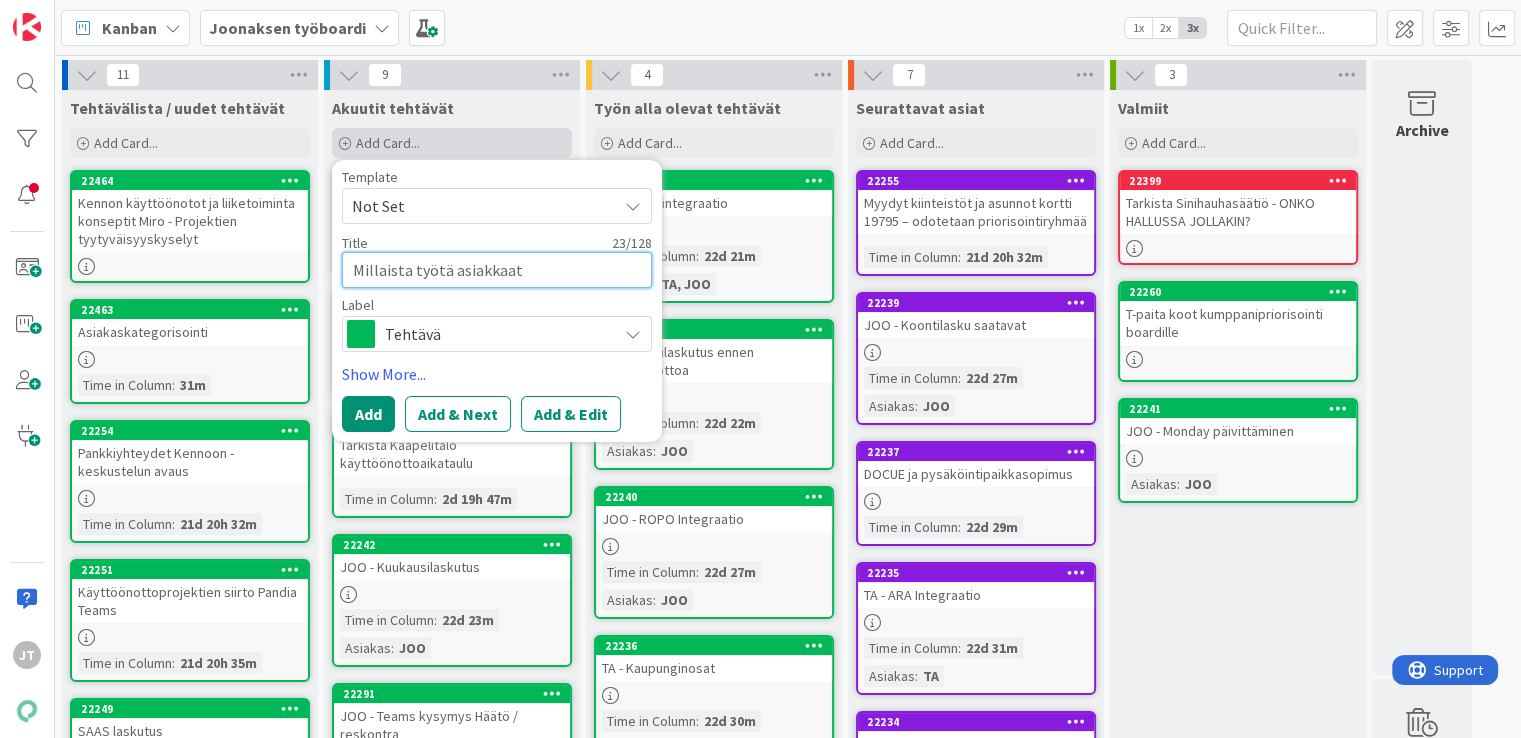 type on "Millaista työtä asiakkaat" 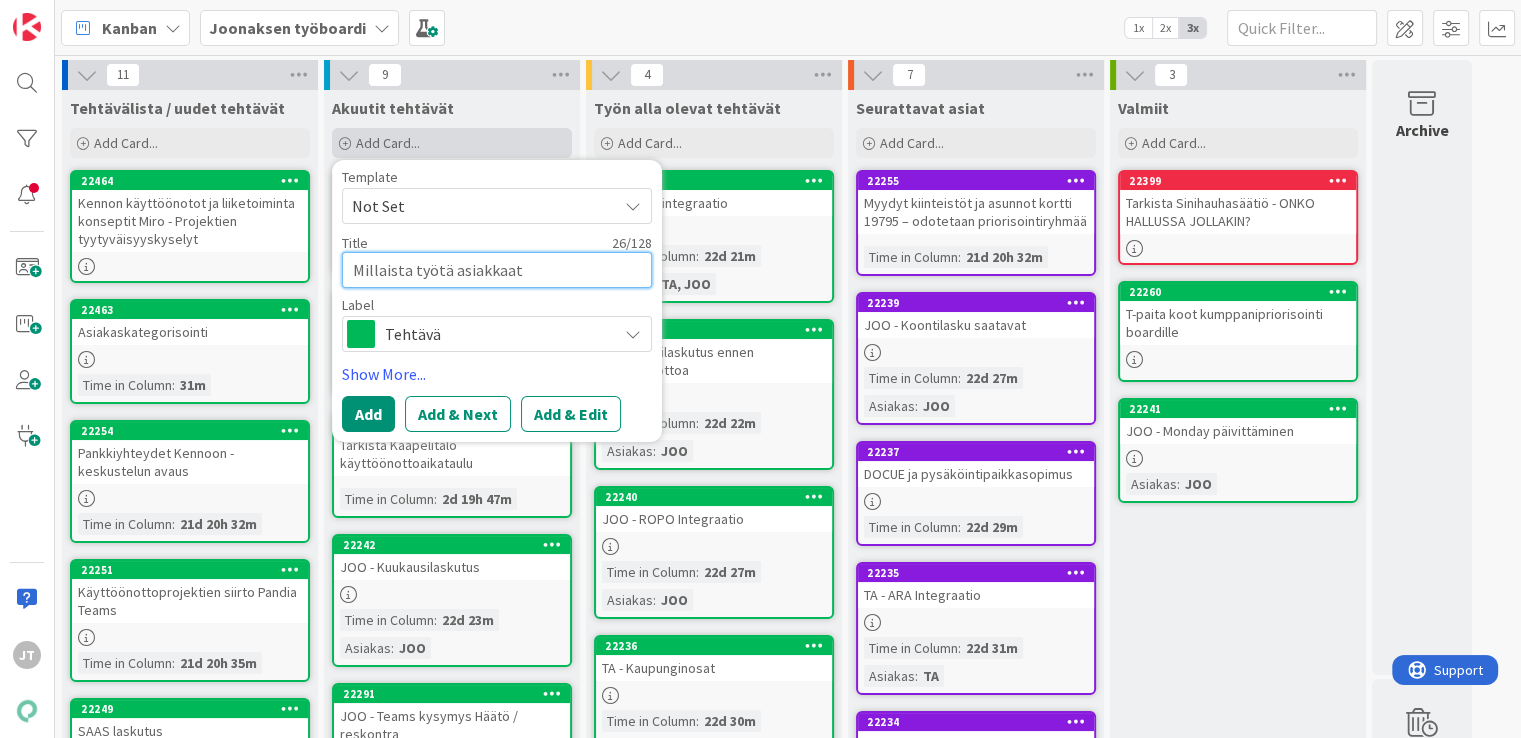 type on "Millaista työtä asiakkaat s" 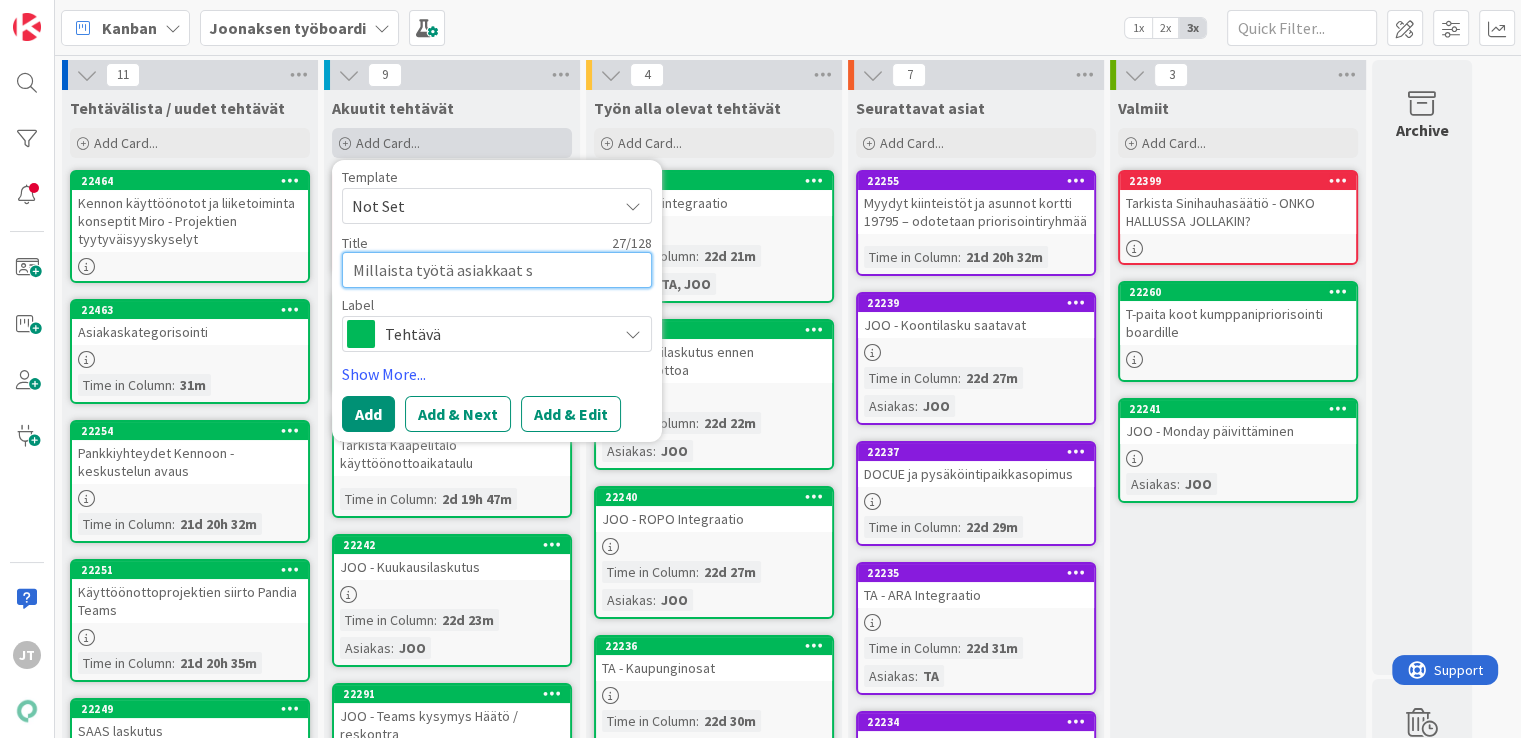 type on "Millaista työtä asiakkaat sy" 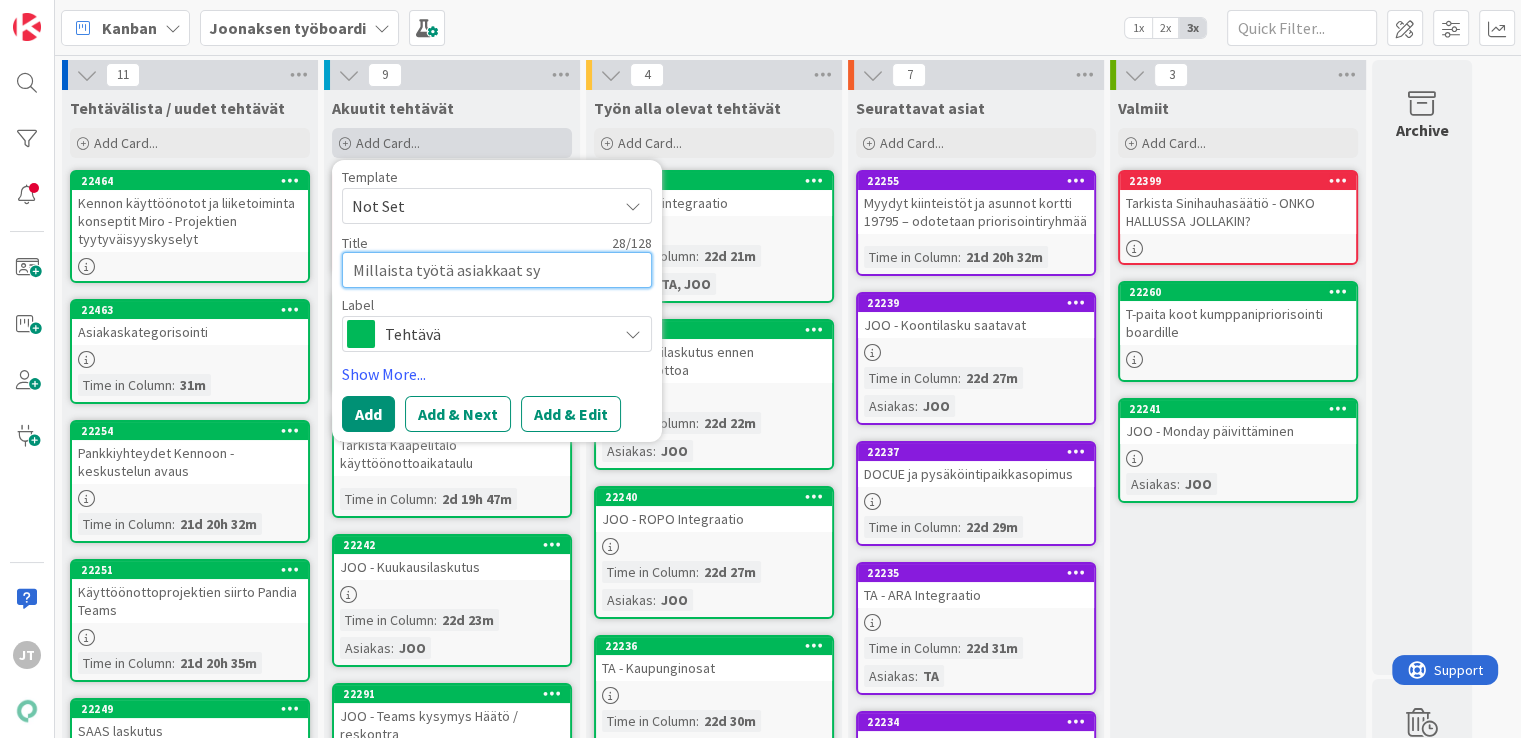 type on "Millaista työtä asiakkaat s" 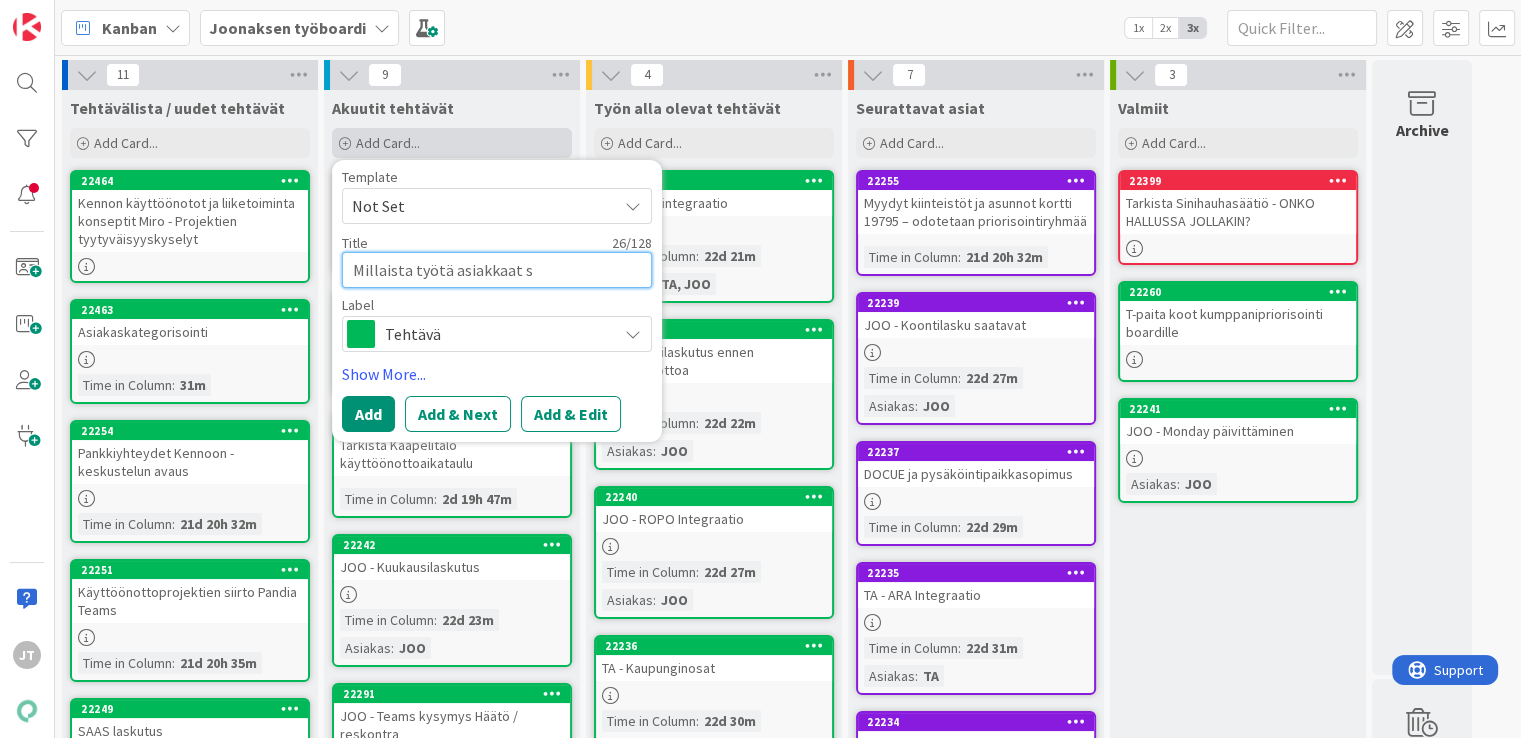type on "Millaista työtä asiakkaat" 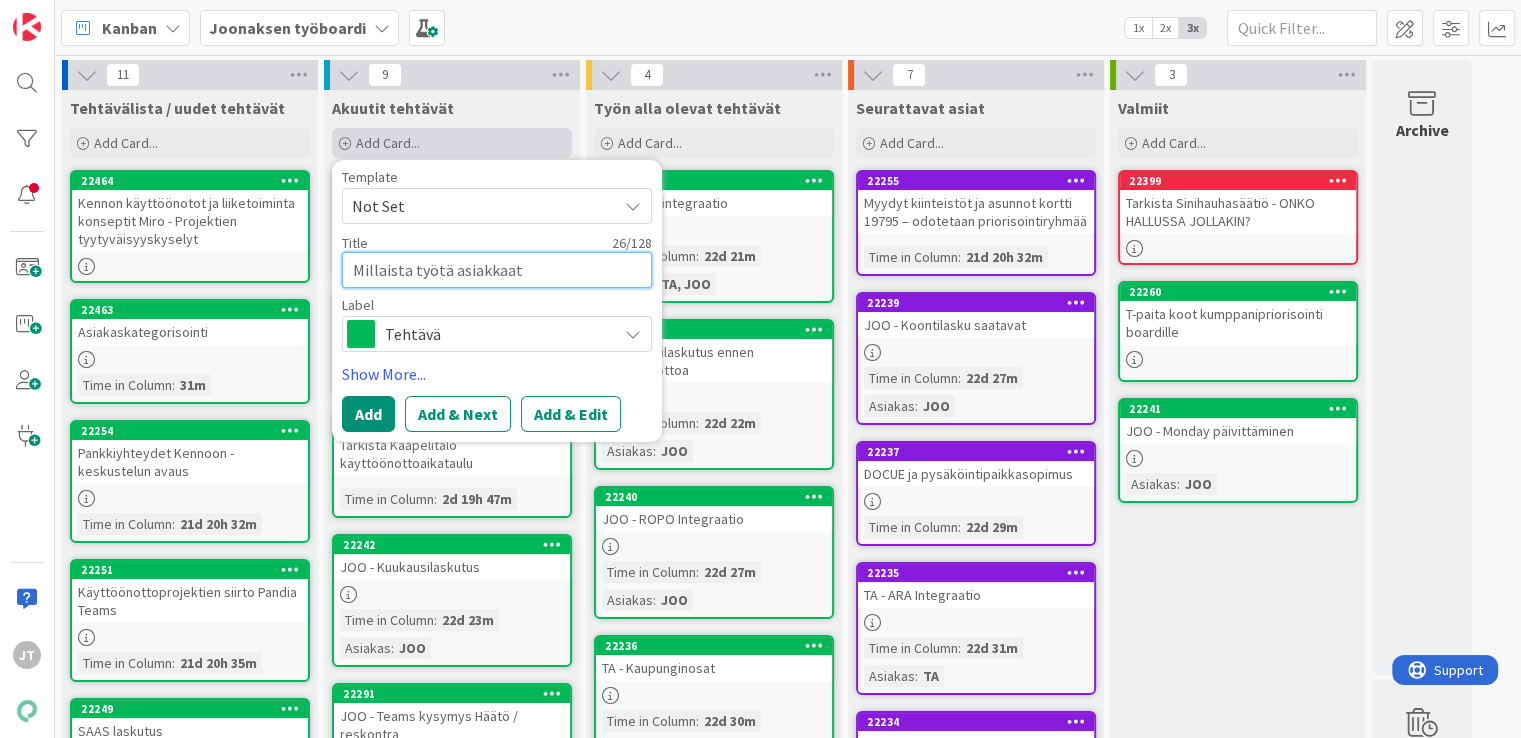 type on "Millaista työtä asiakkaat" 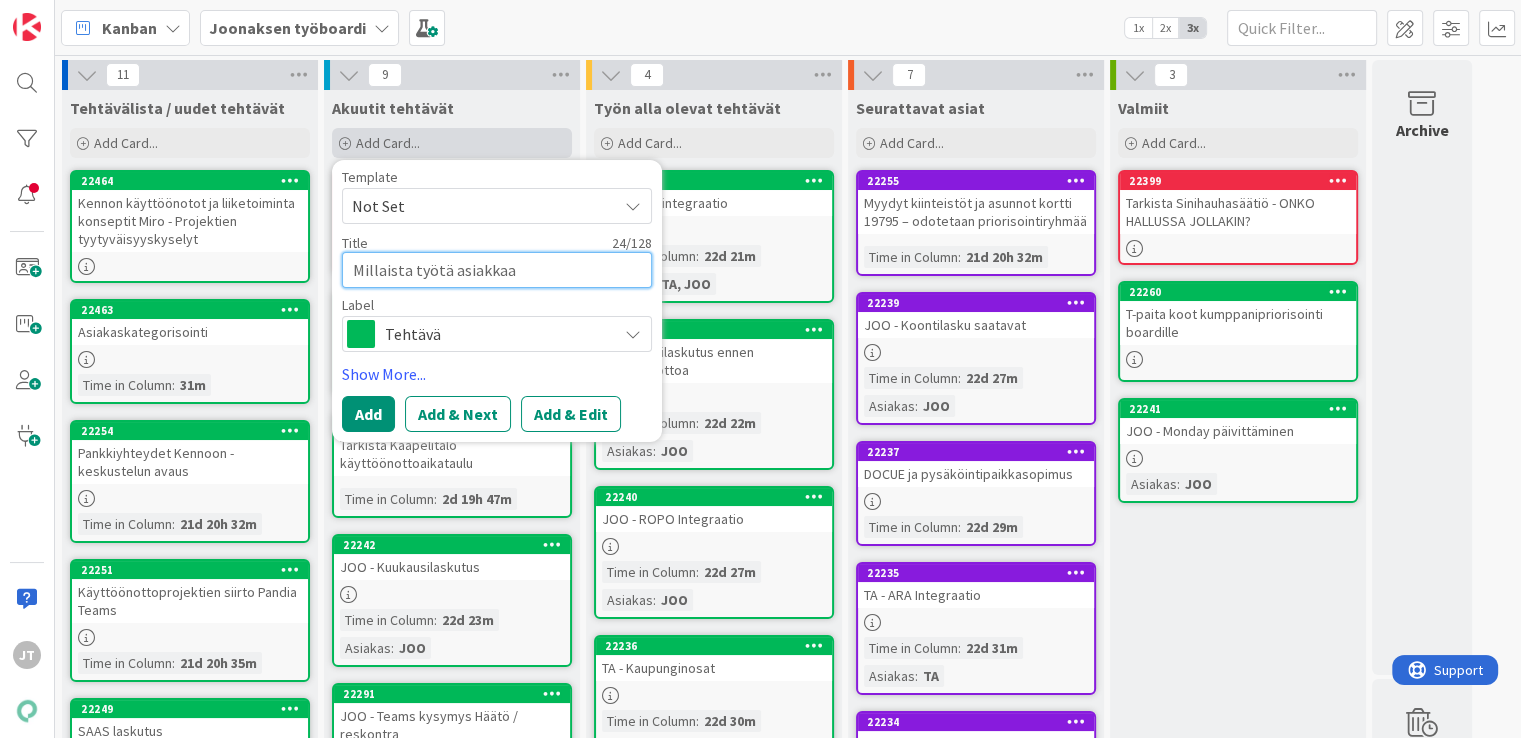 type on "Millaista työtä asiakka" 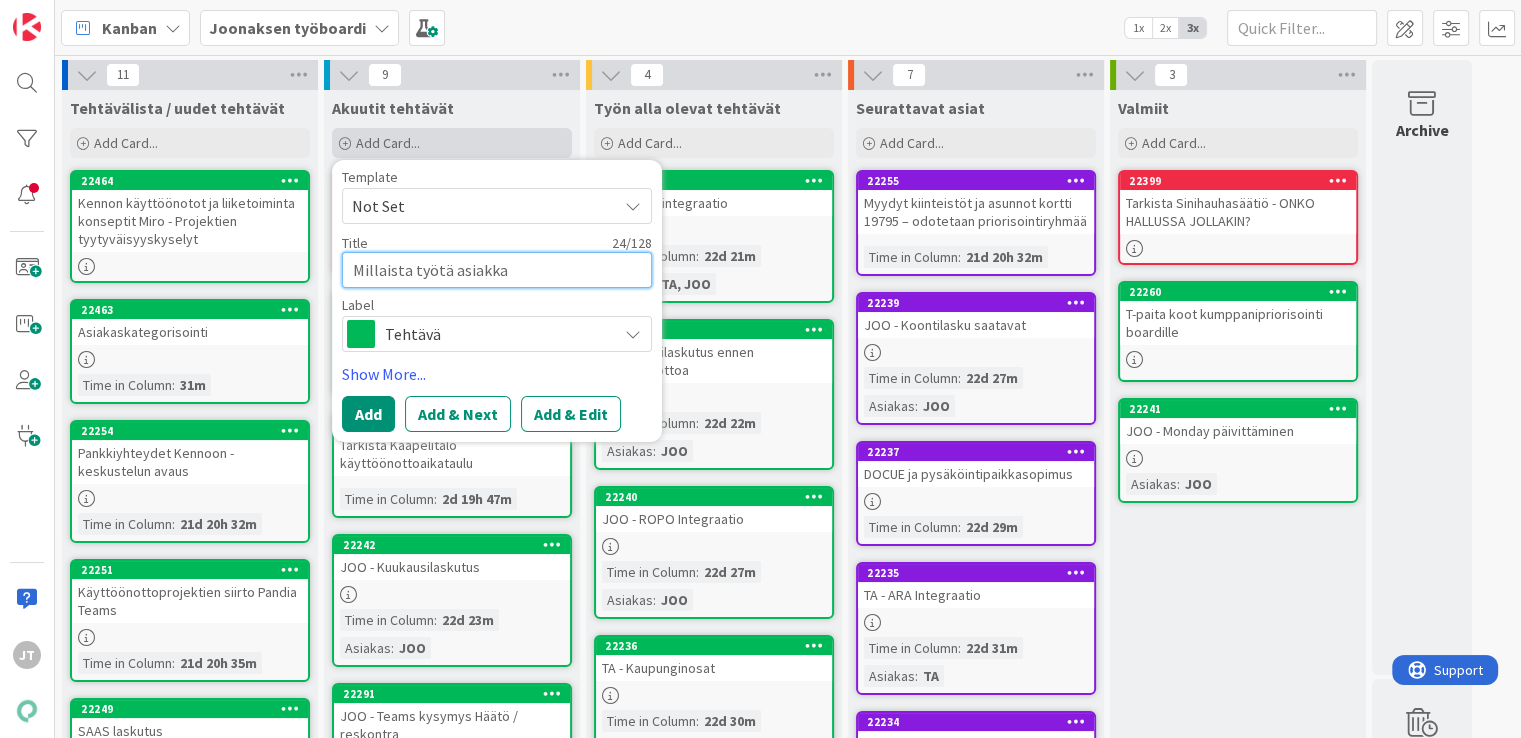 type on "x" 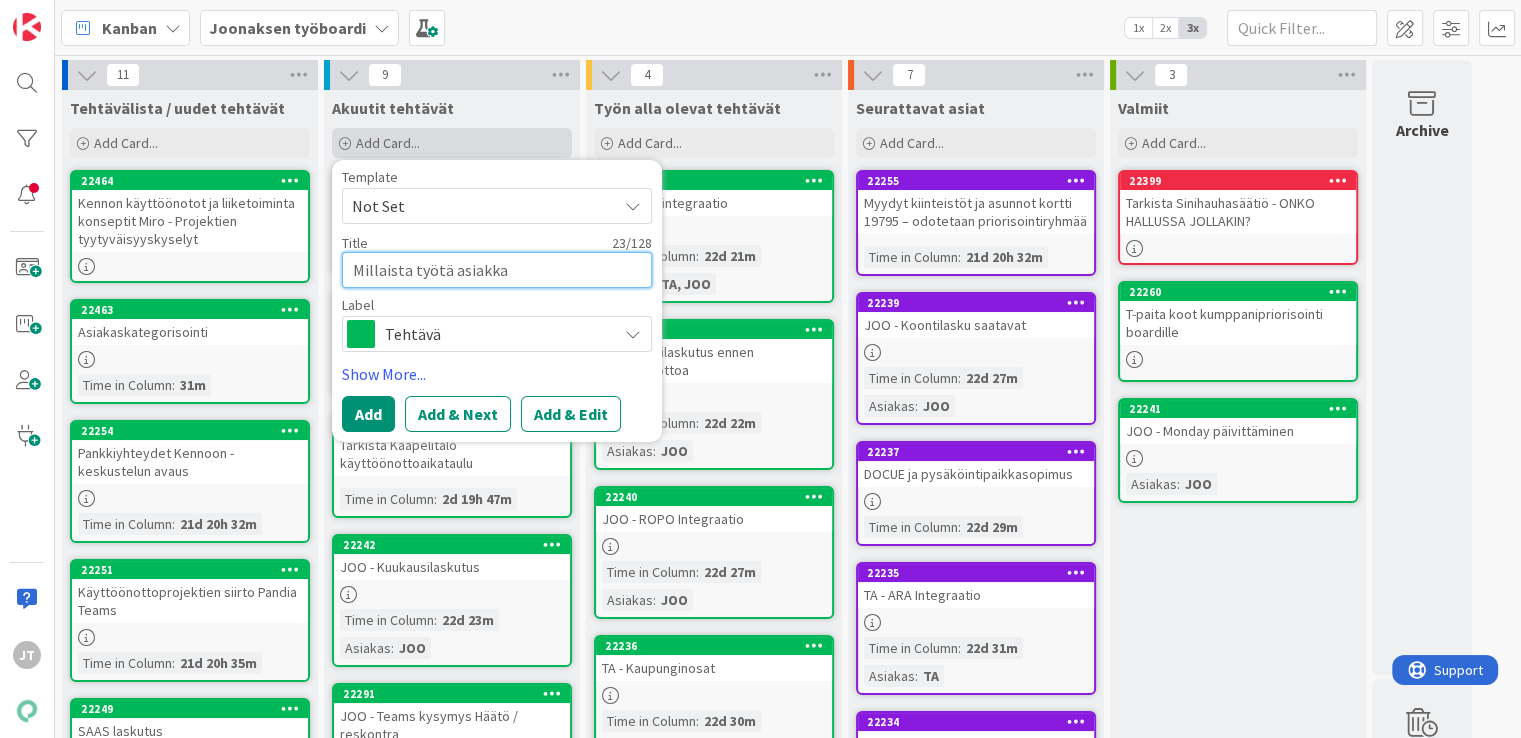 type on "Millaista työtä asiakkai" 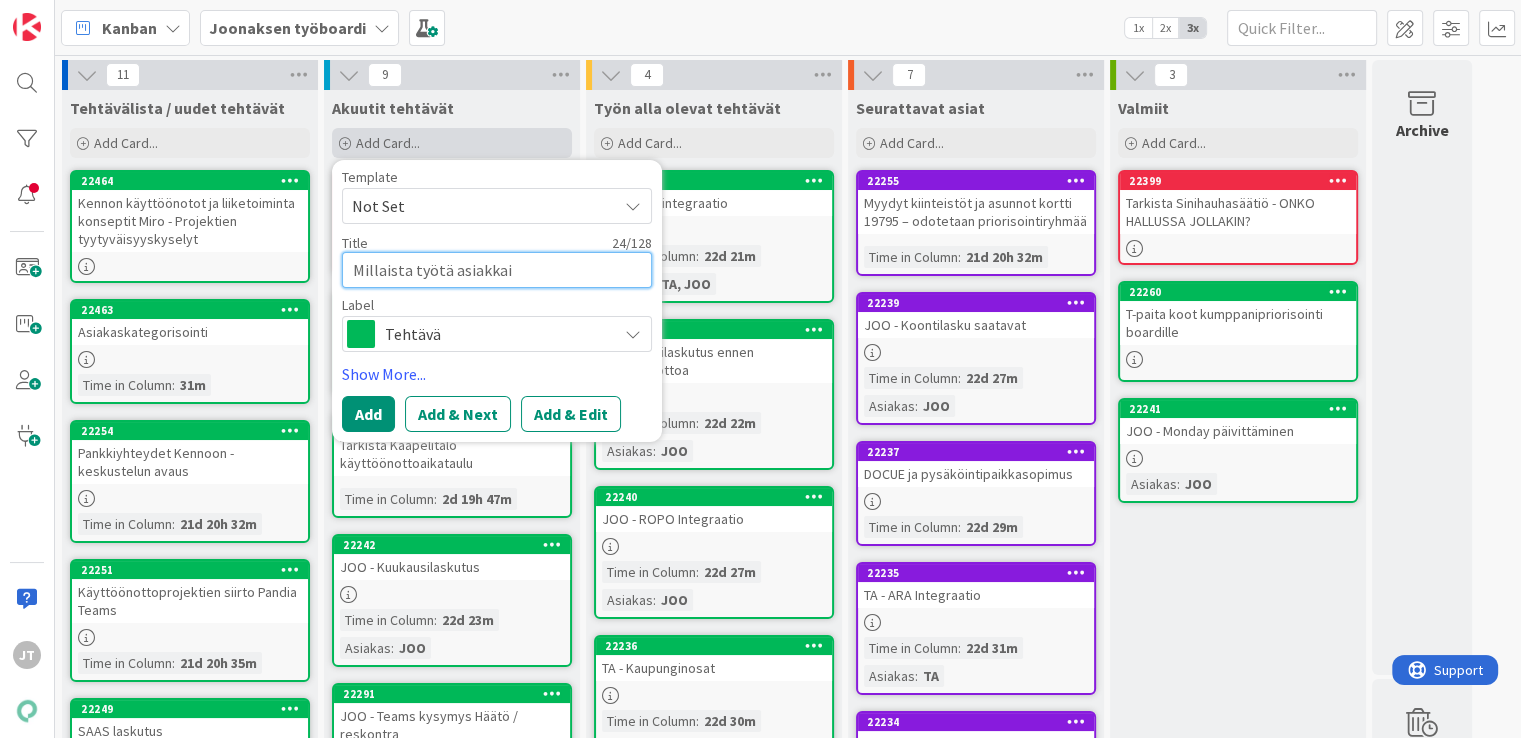 type on "Millaista työtä asiakkais" 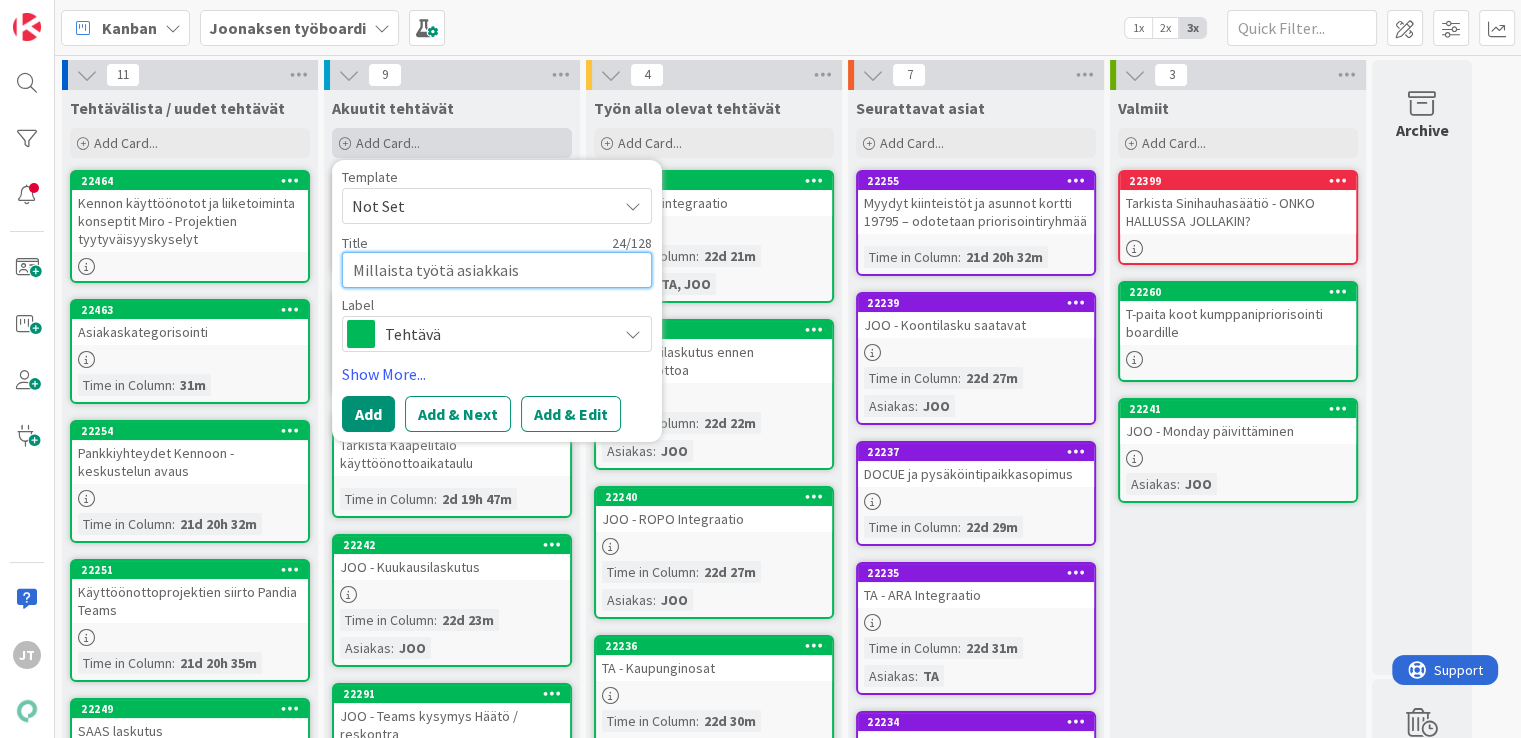 type on "Millaista työtä asiakkaist" 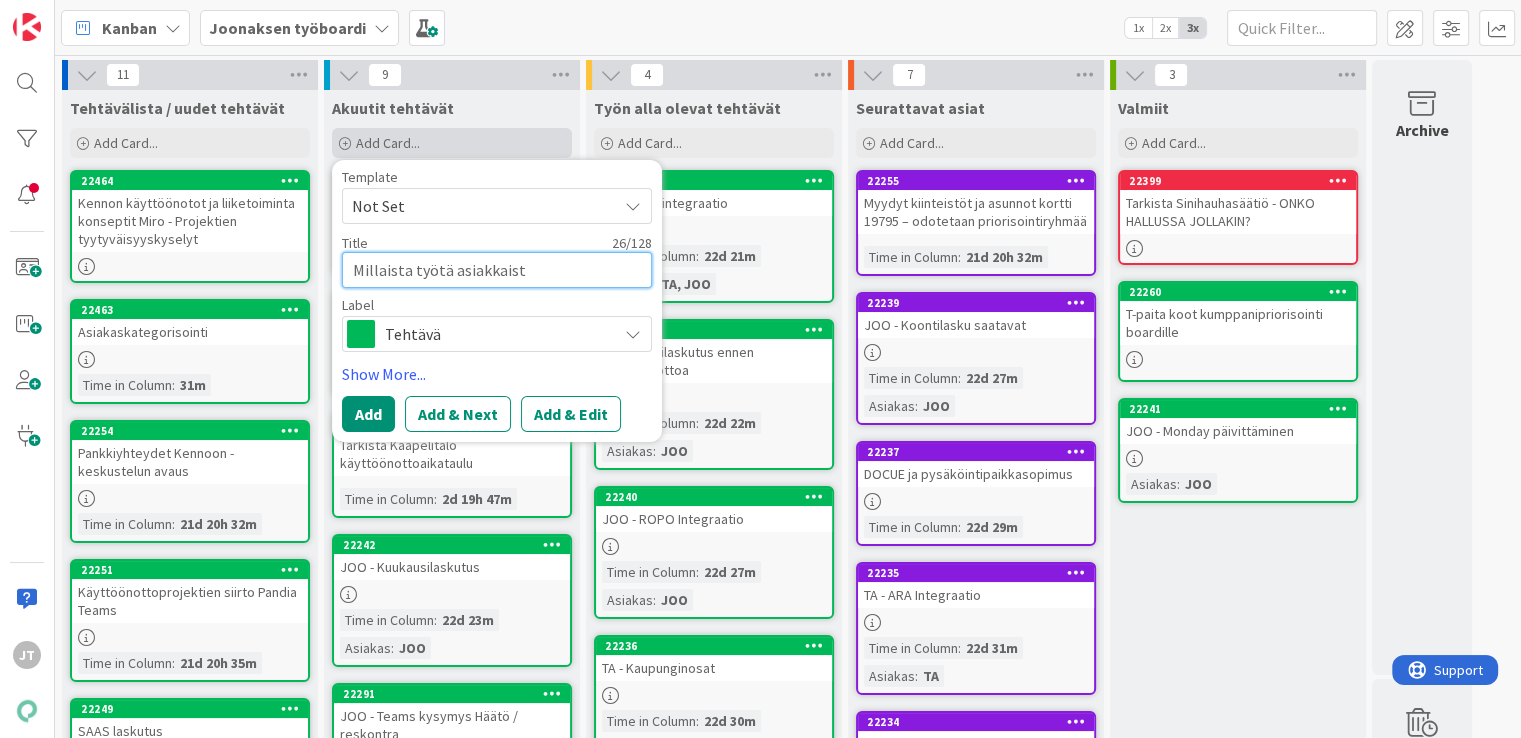 type on "Millaista työtä asiakkaista" 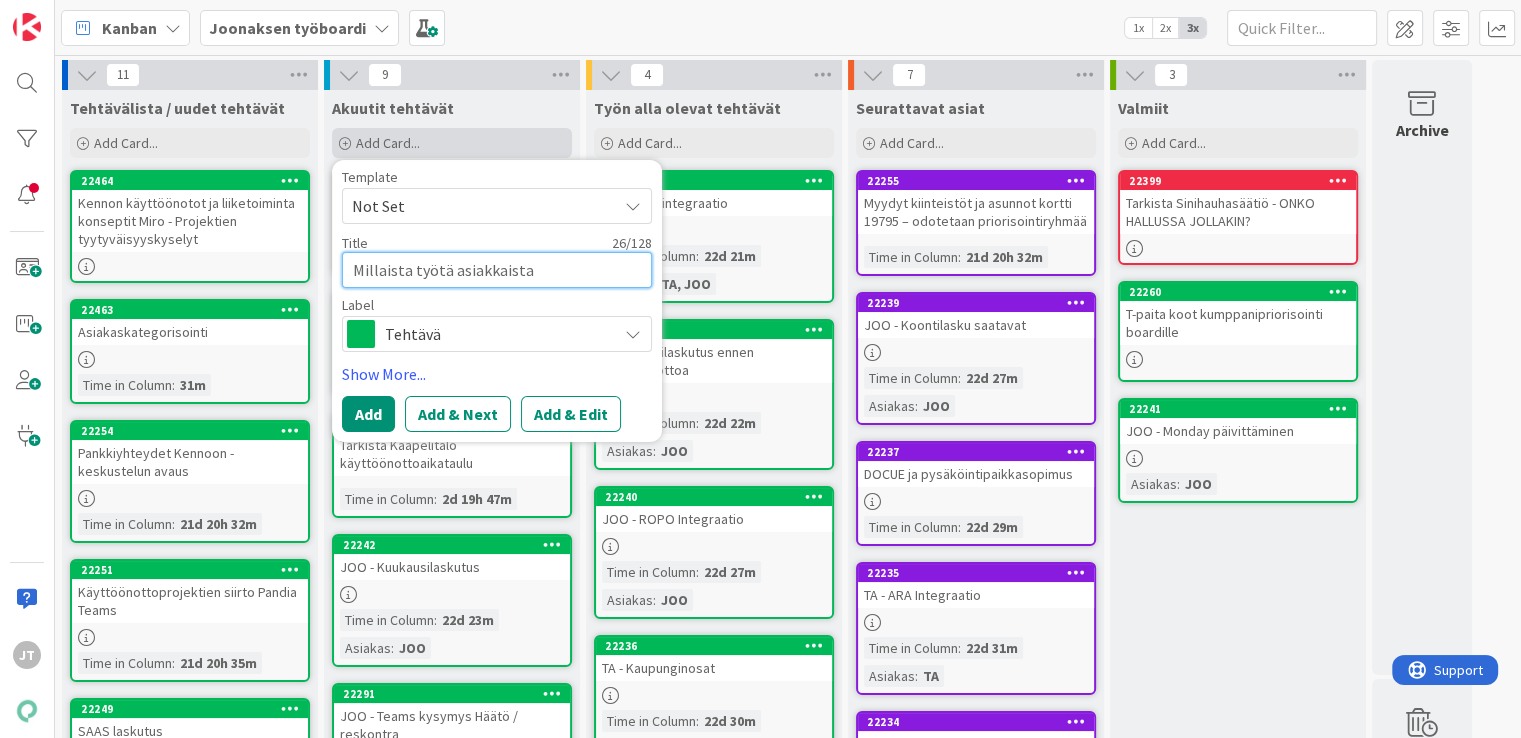type on "Millaista työtä asiakkaista" 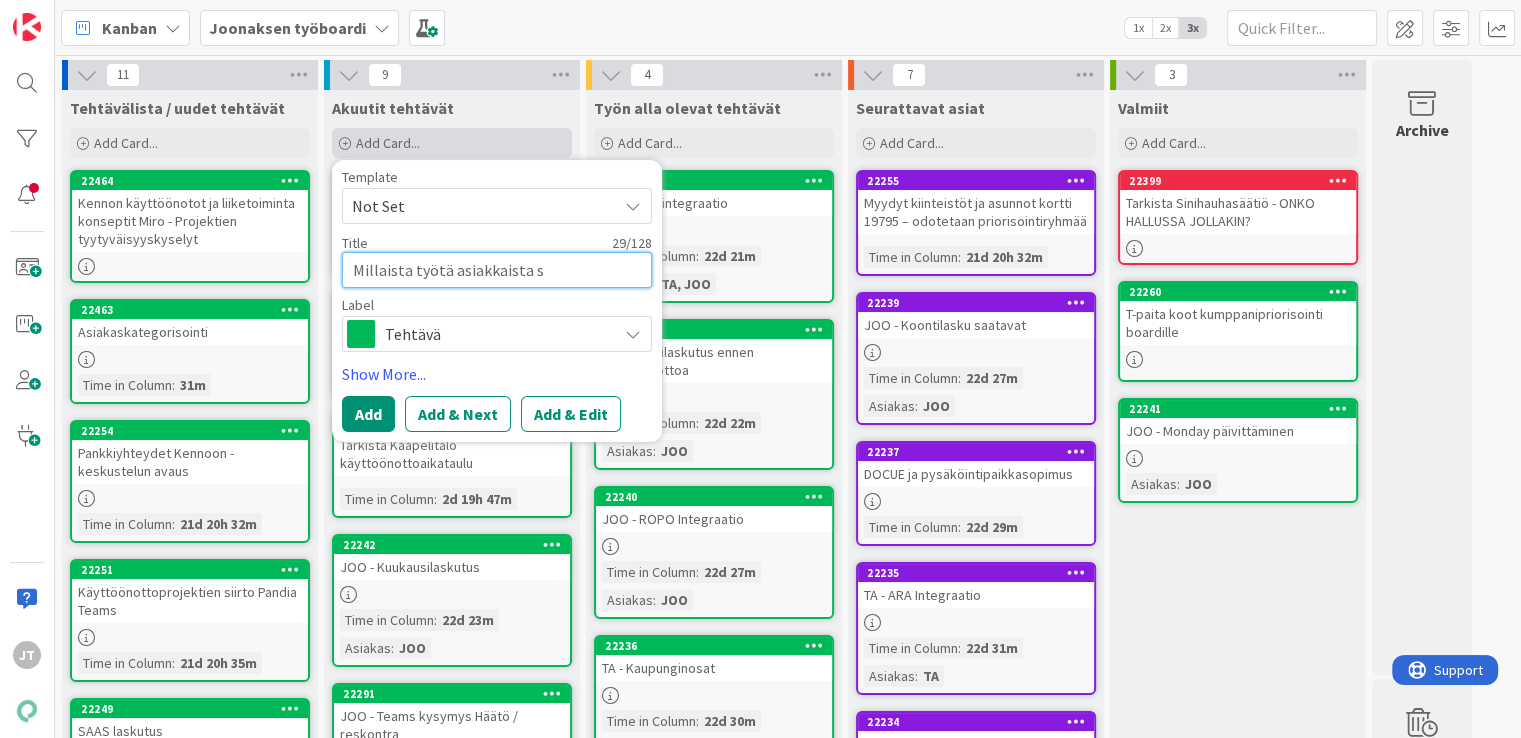 type on "Millaista työtä asiakkaista sy" 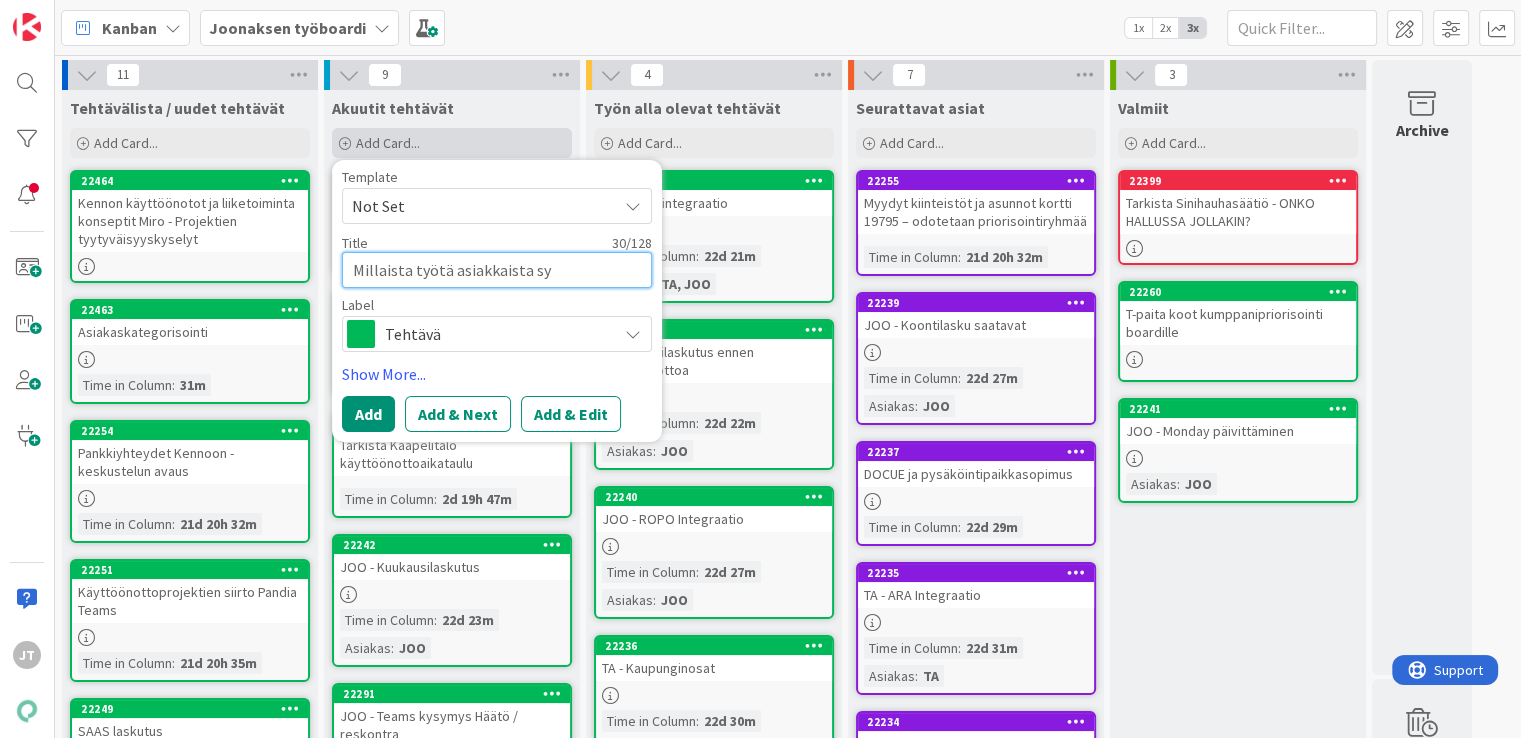 type on "Millaista työtä asiakkaista syn" 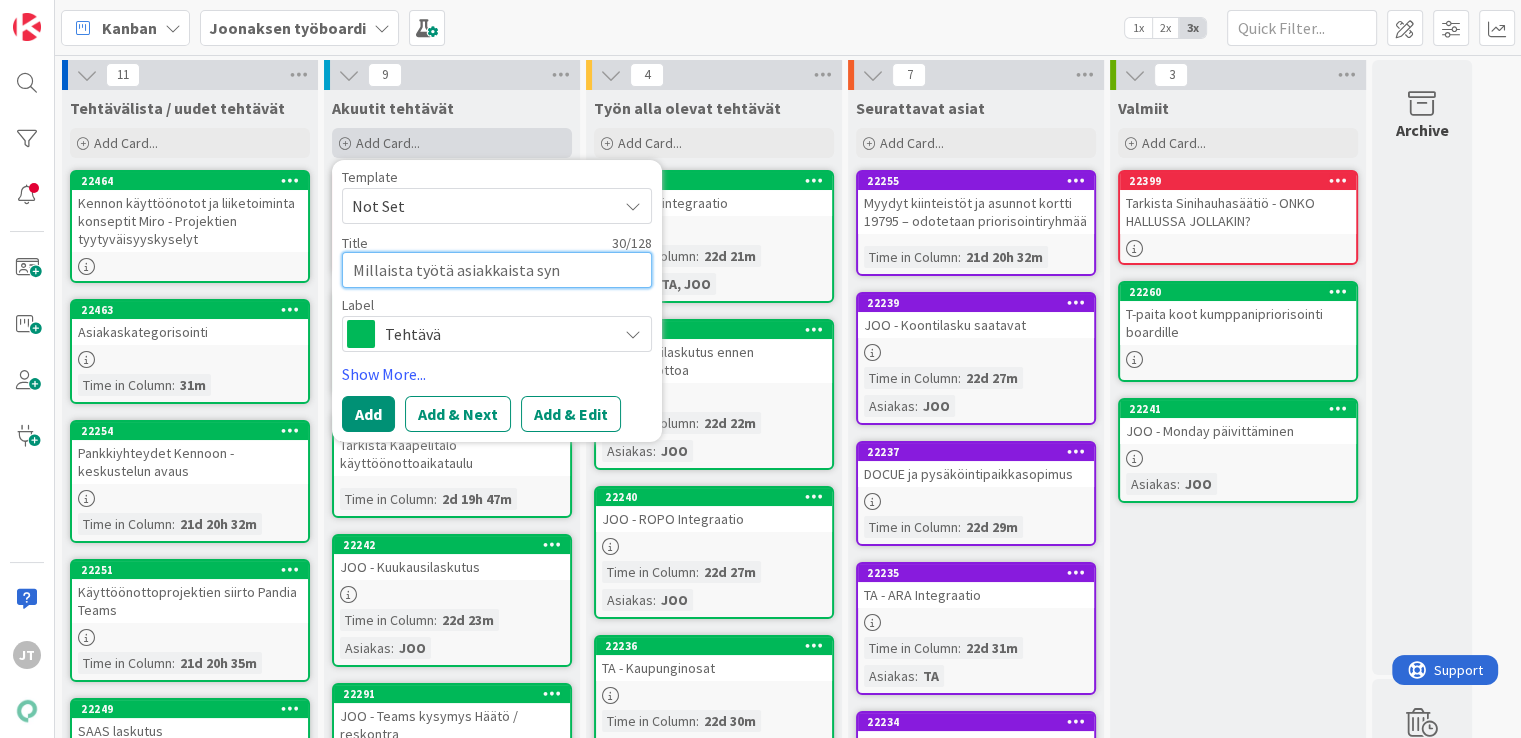 type on "Millaista työtä asiakkaista synt" 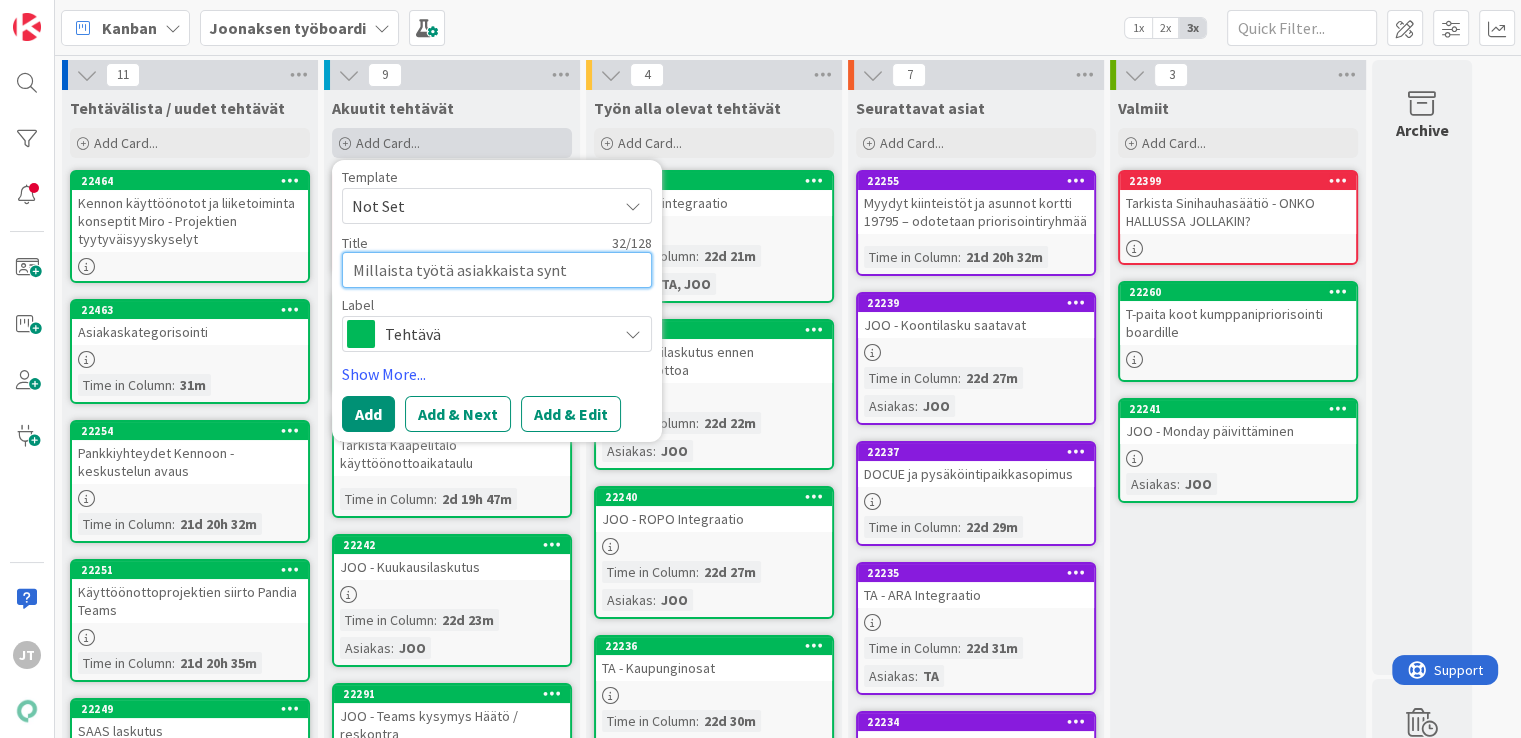 type on "Millaista työtä asiakkaista synty" 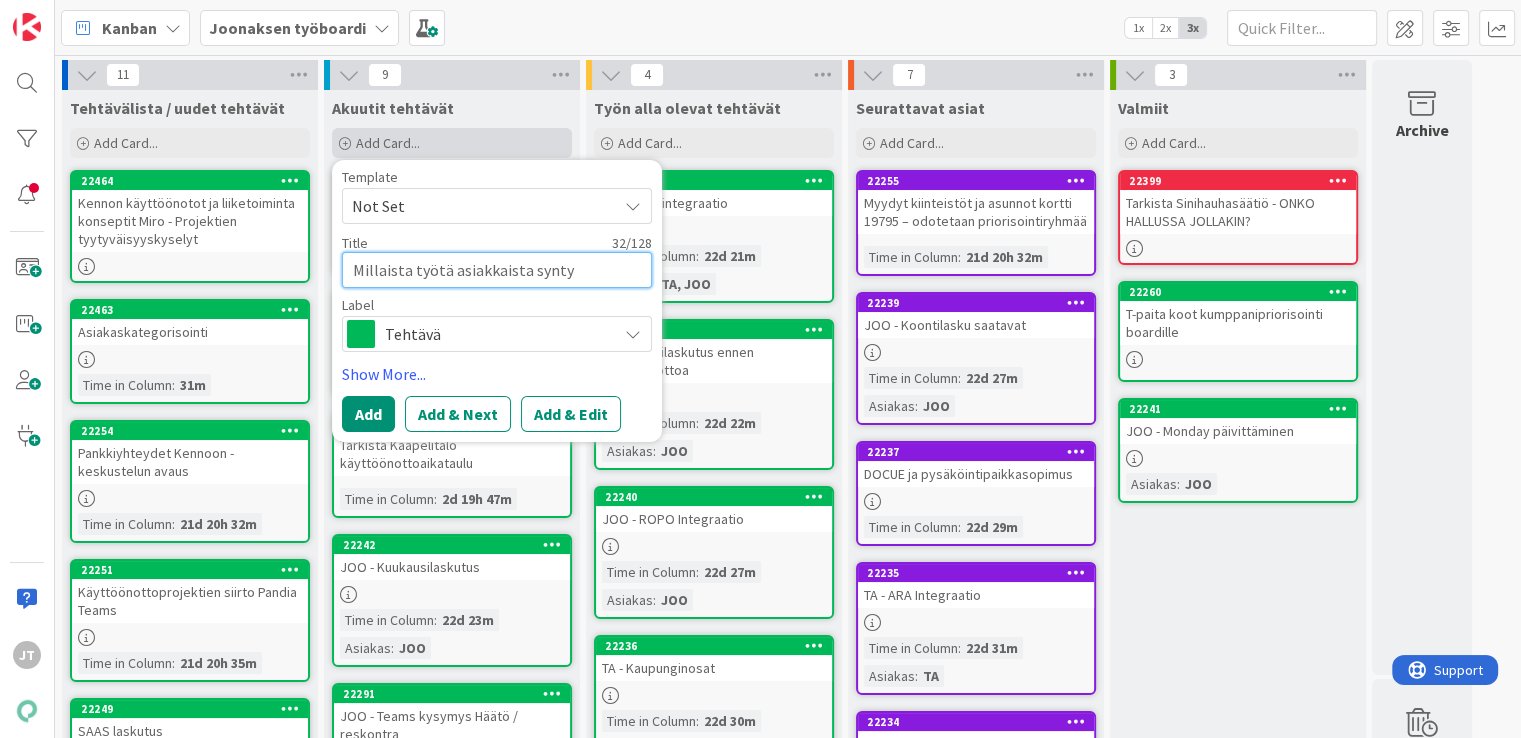 type on "Millaista työtä asiakkaista syntyy" 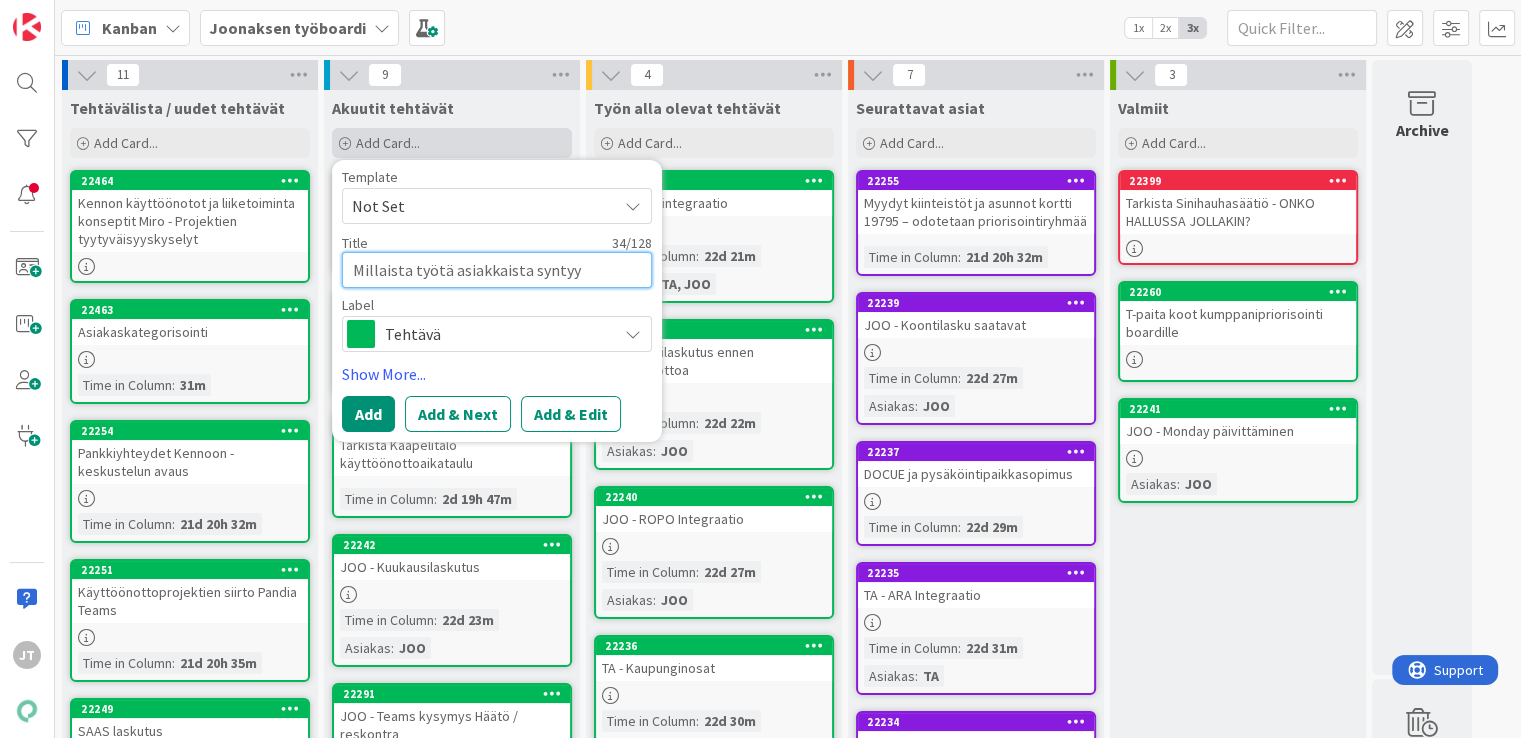 type on "Millaista työtä asiakkaista syntyy?" 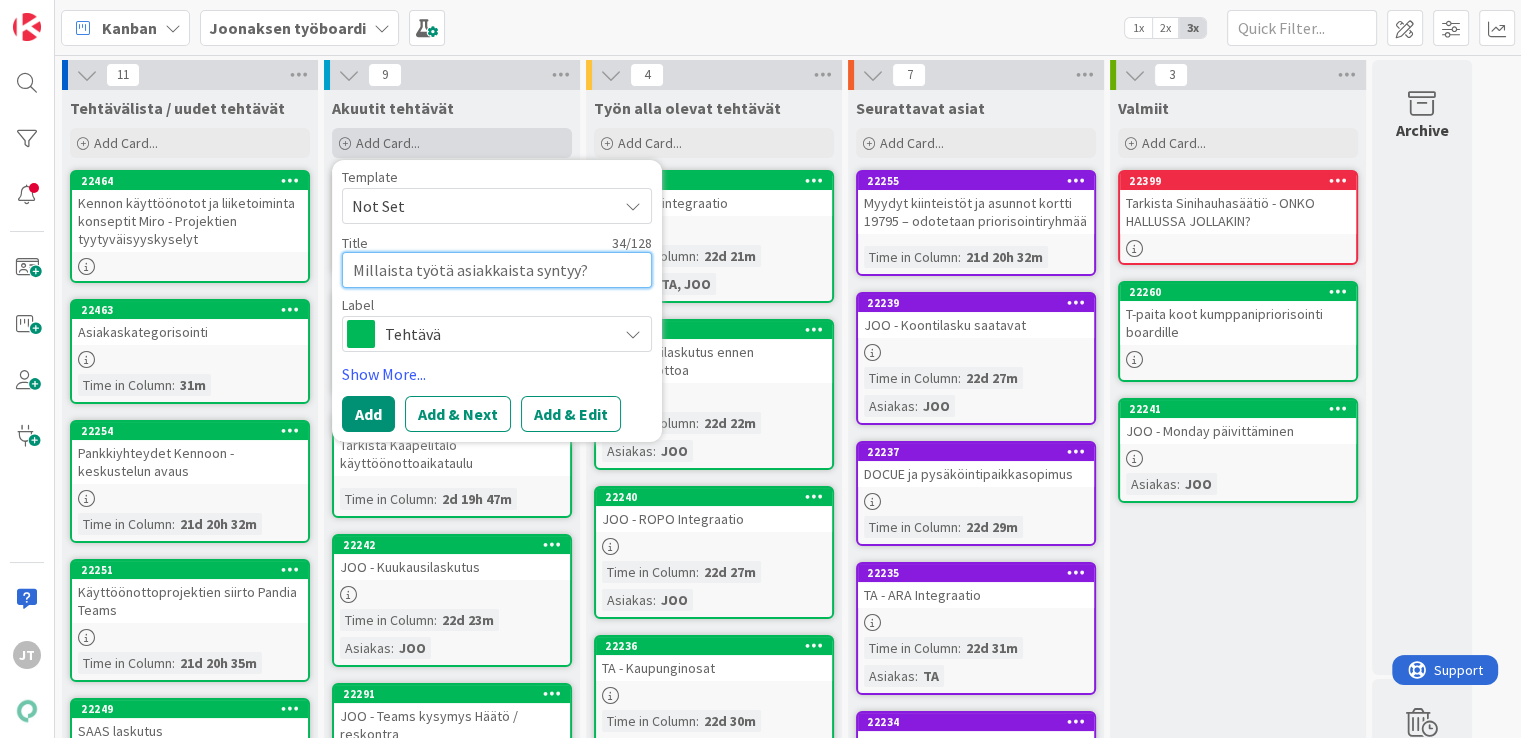type on "Millaista työtä asiakkaista syntyy?" 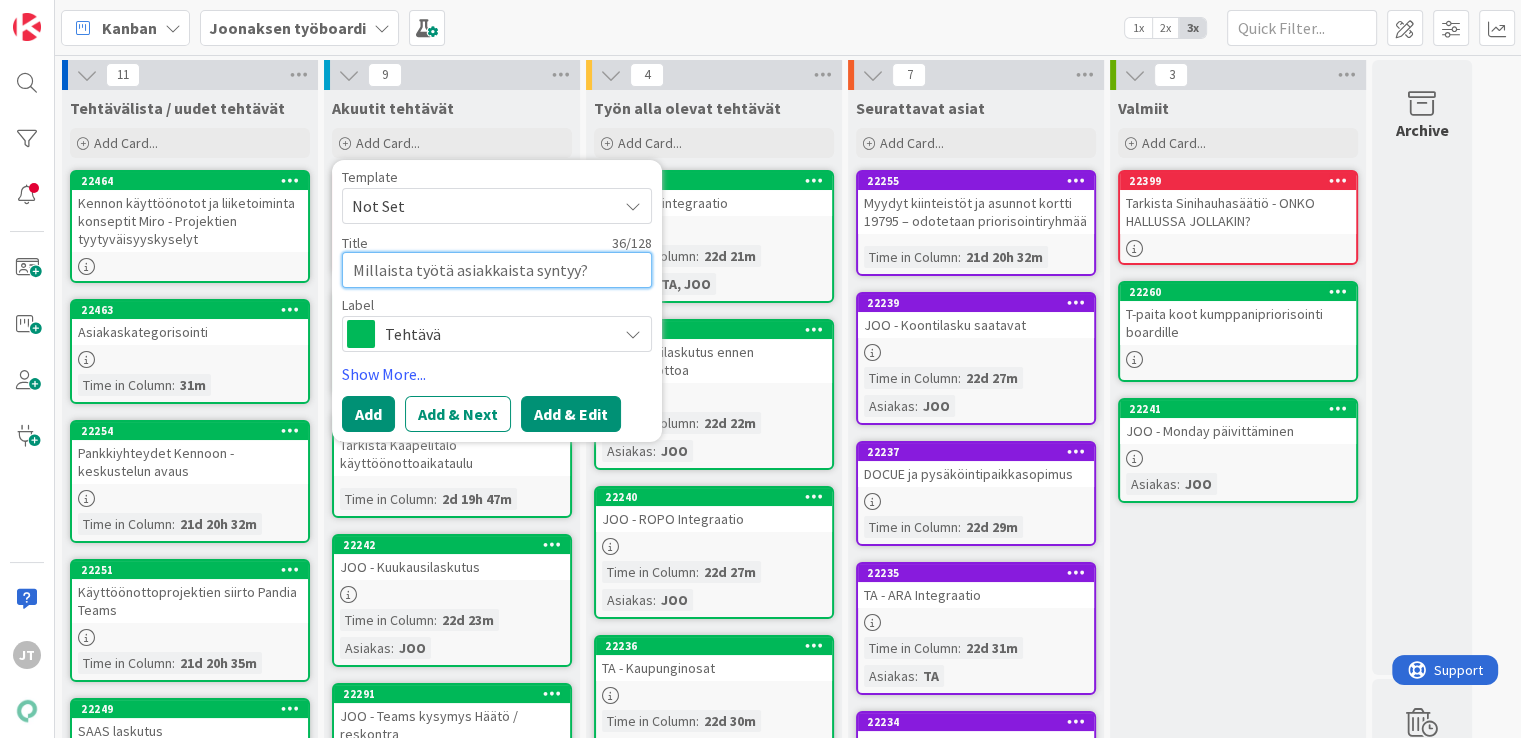 type on "Millaista työtä asiakkaista syntyy?" 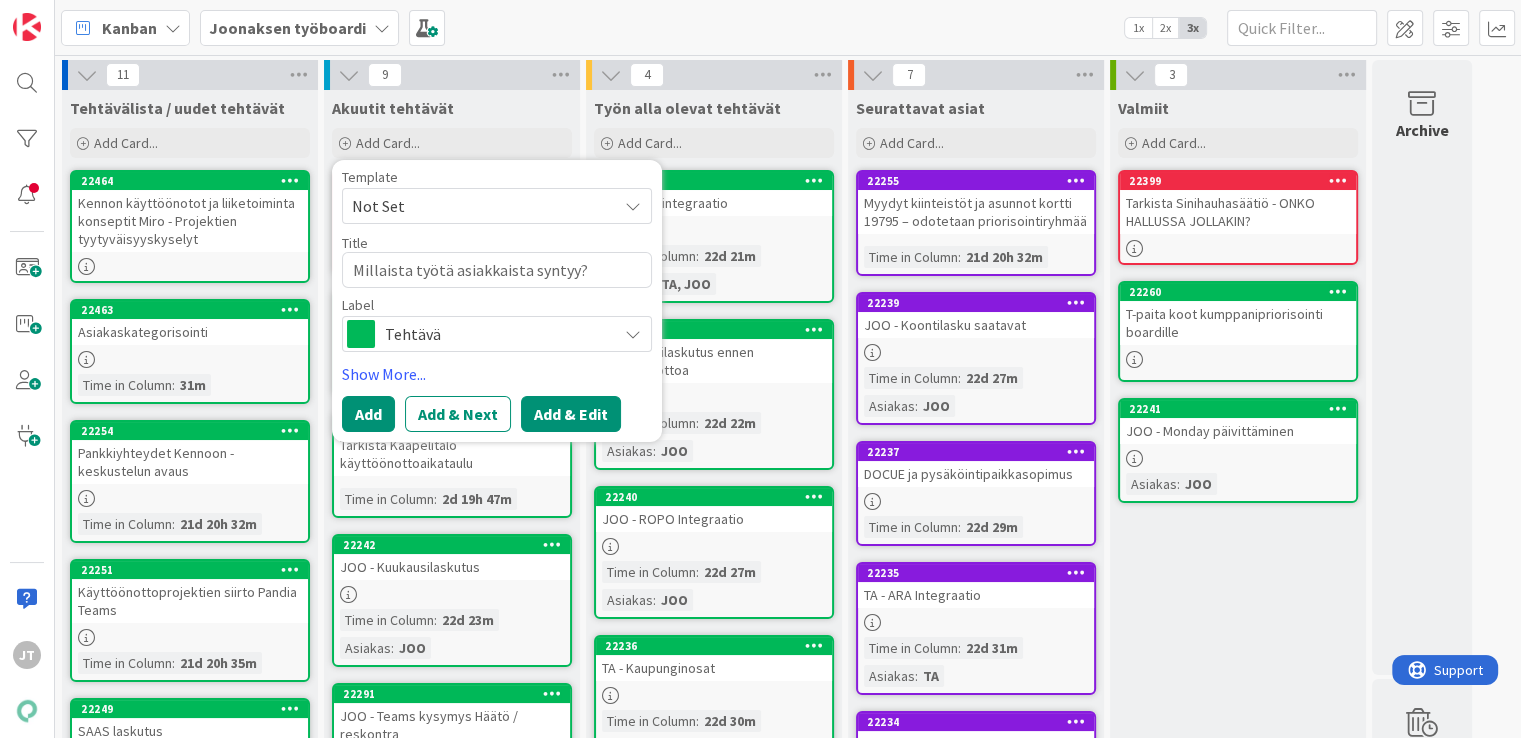 click on "Add & Edit" at bounding box center [571, 414] 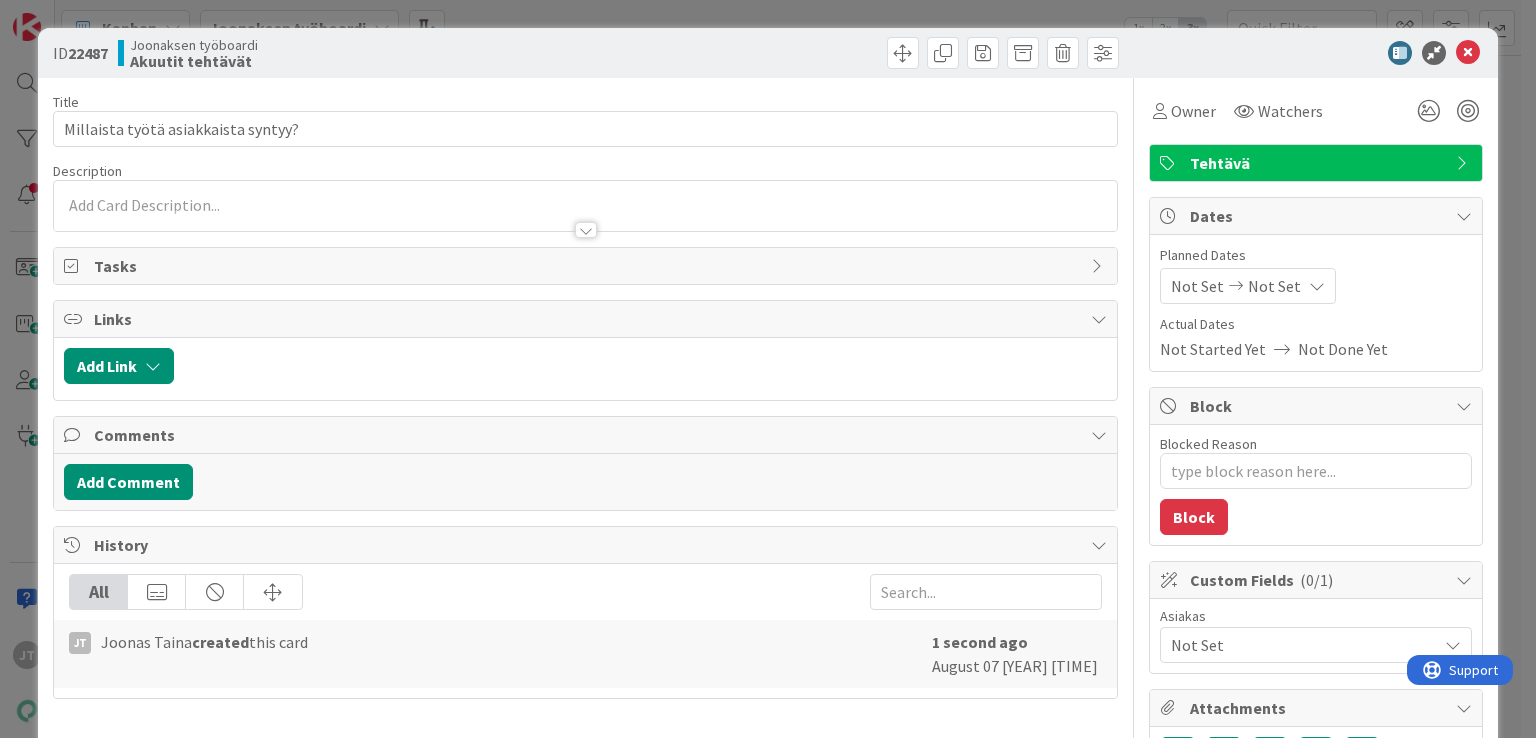 type on "x" 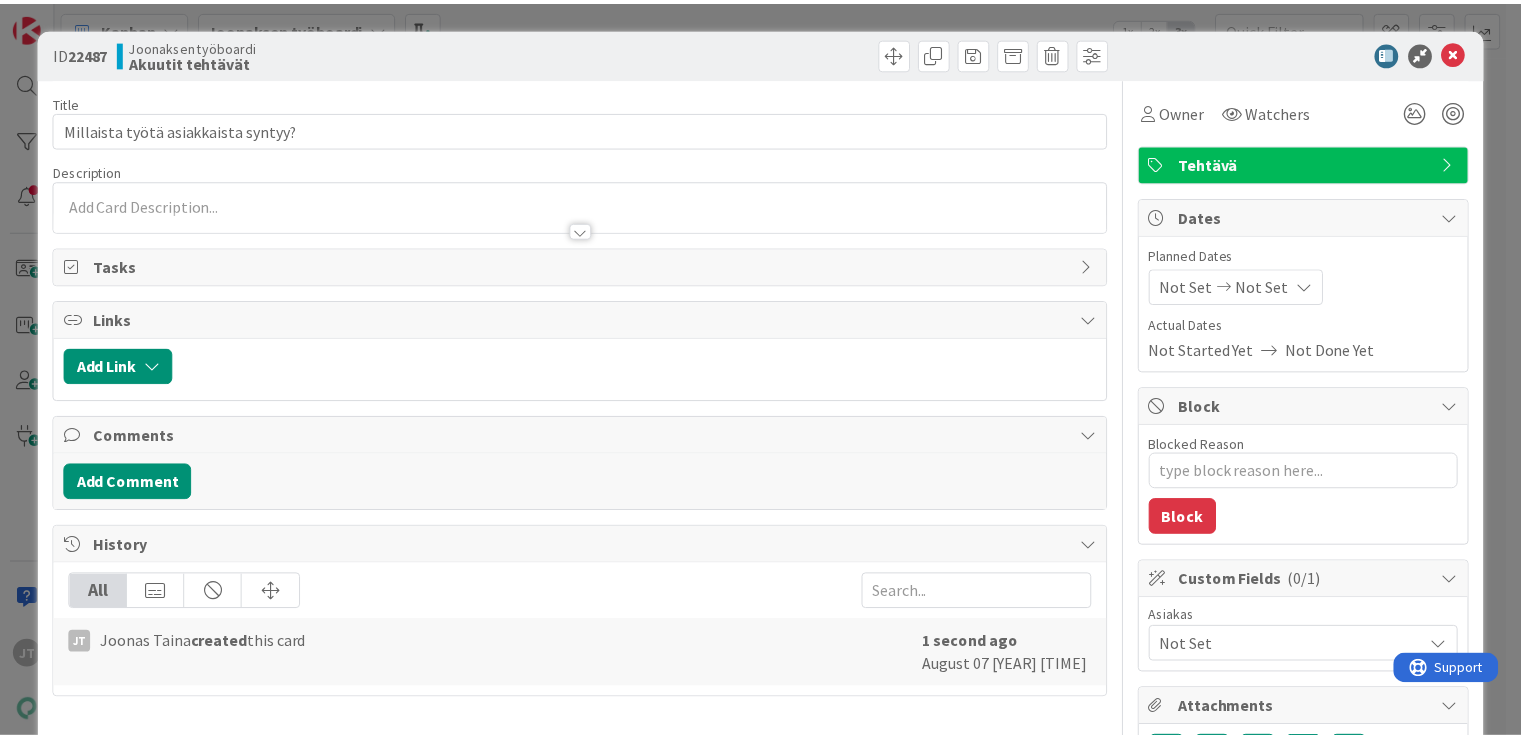 scroll, scrollTop: 0, scrollLeft: 0, axis: both 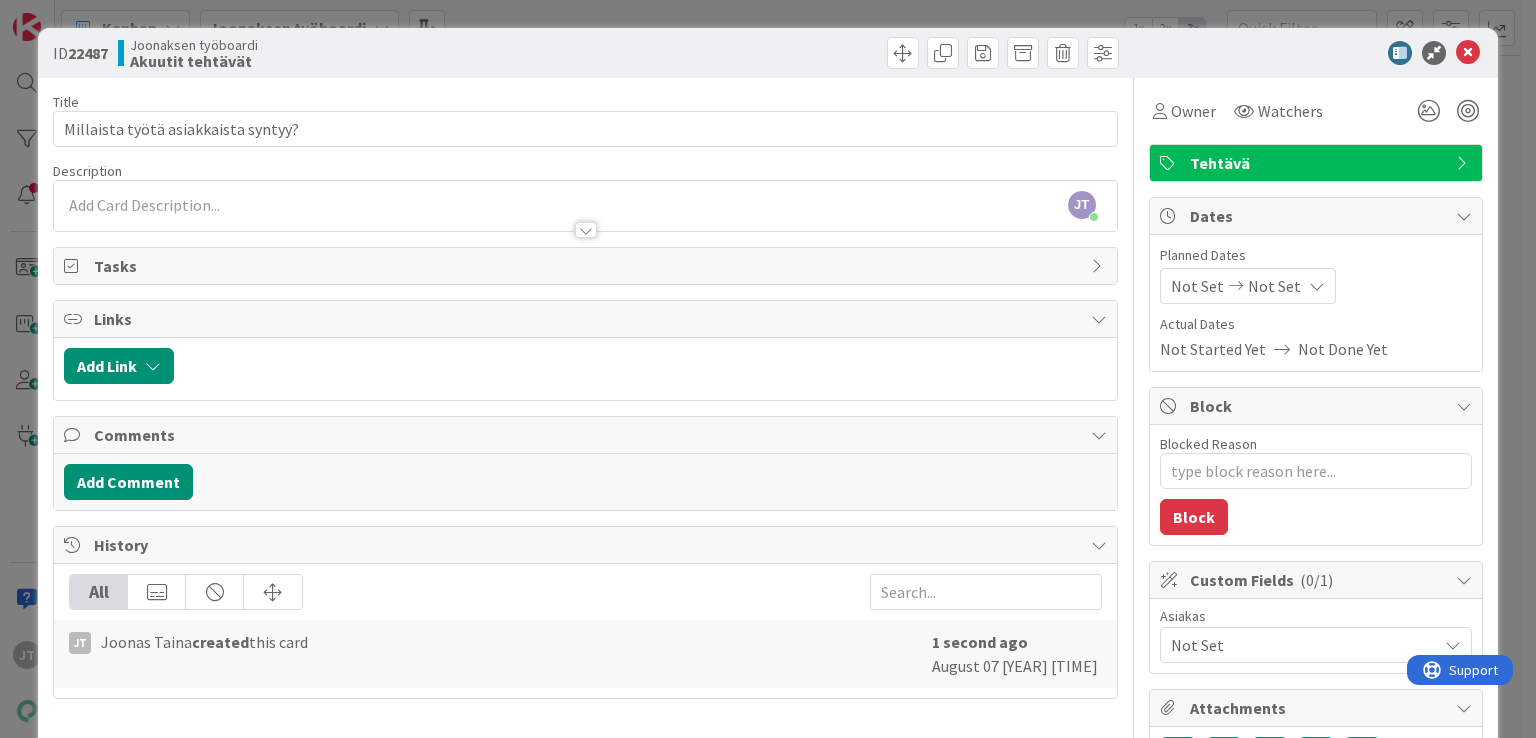 click at bounding box center (585, 220) 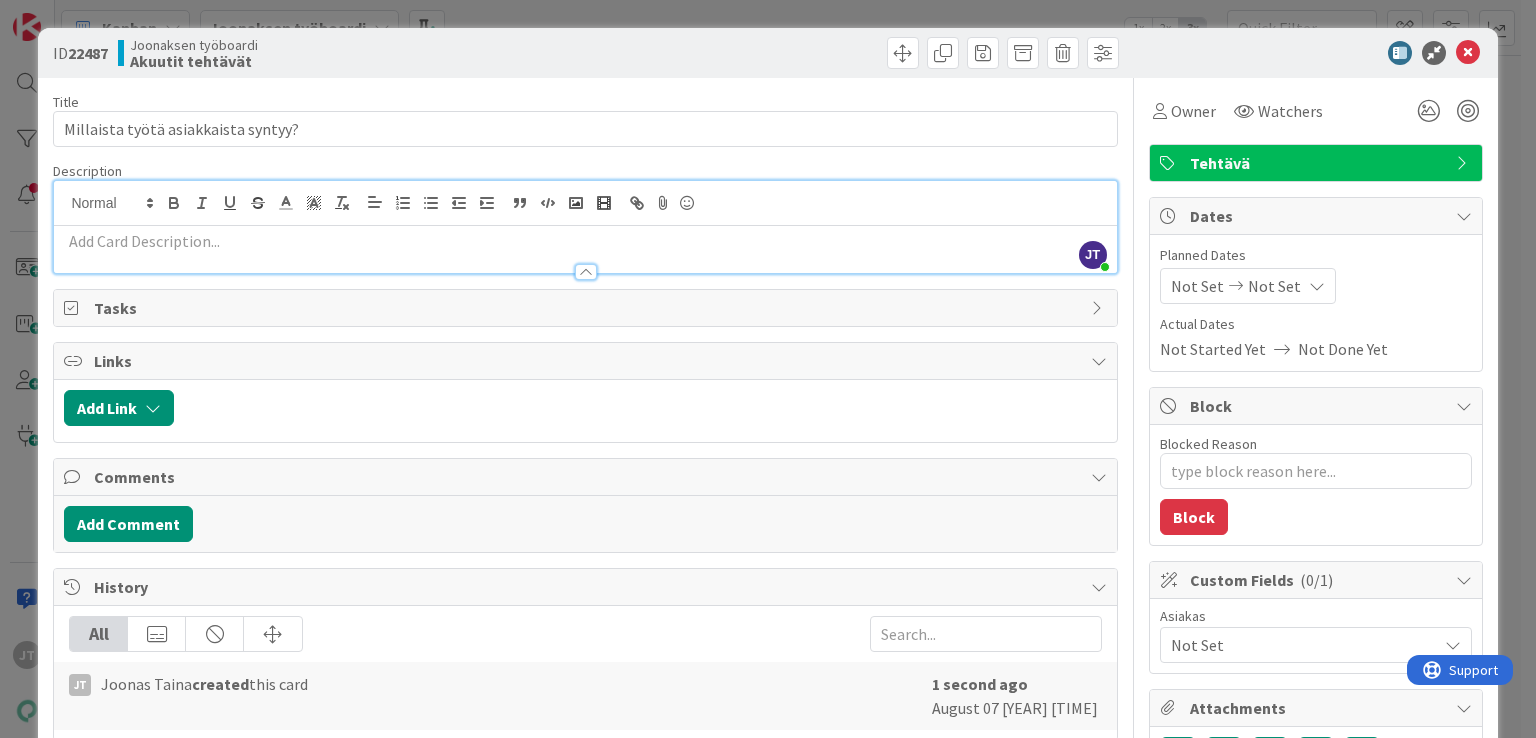 click at bounding box center (585, 203) 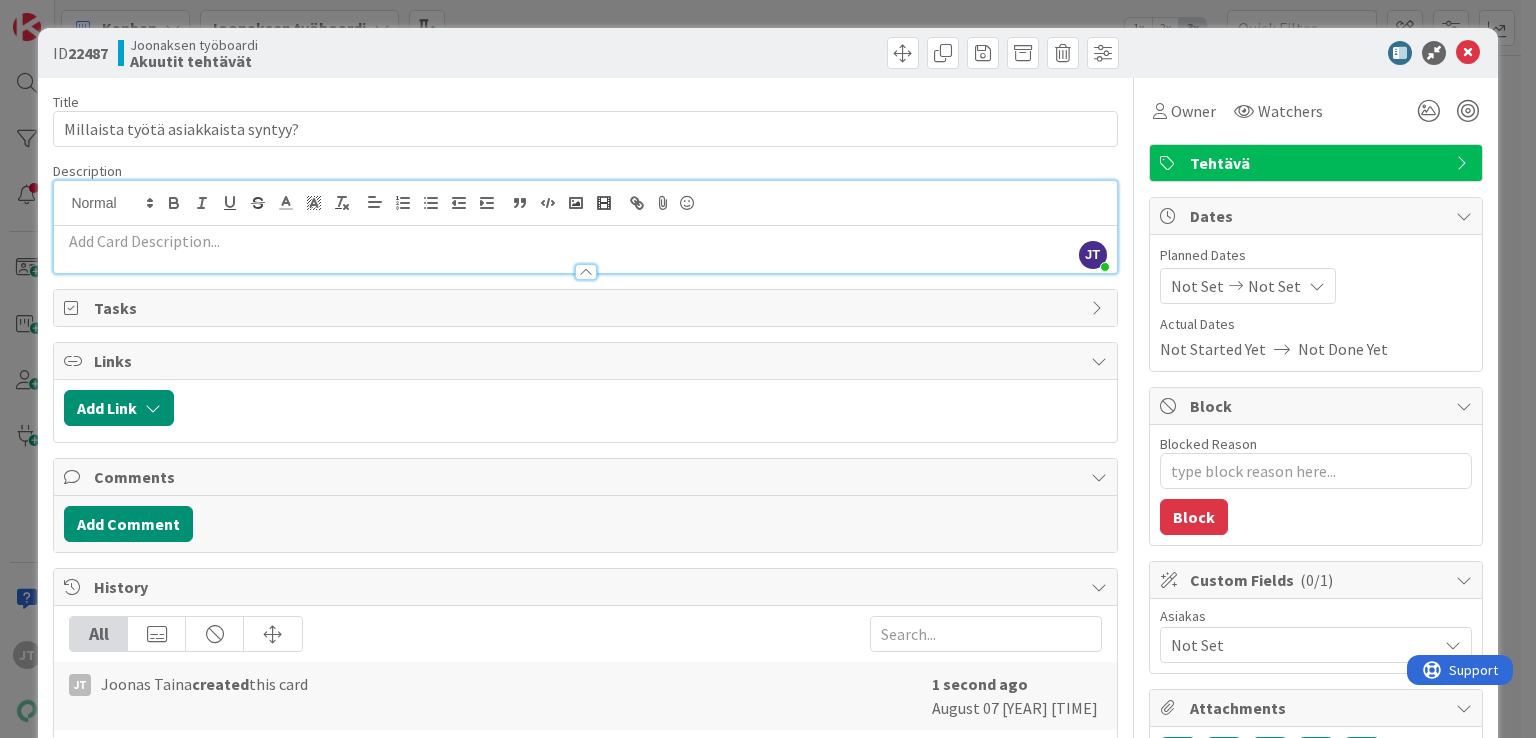 click at bounding box center [585, 241] 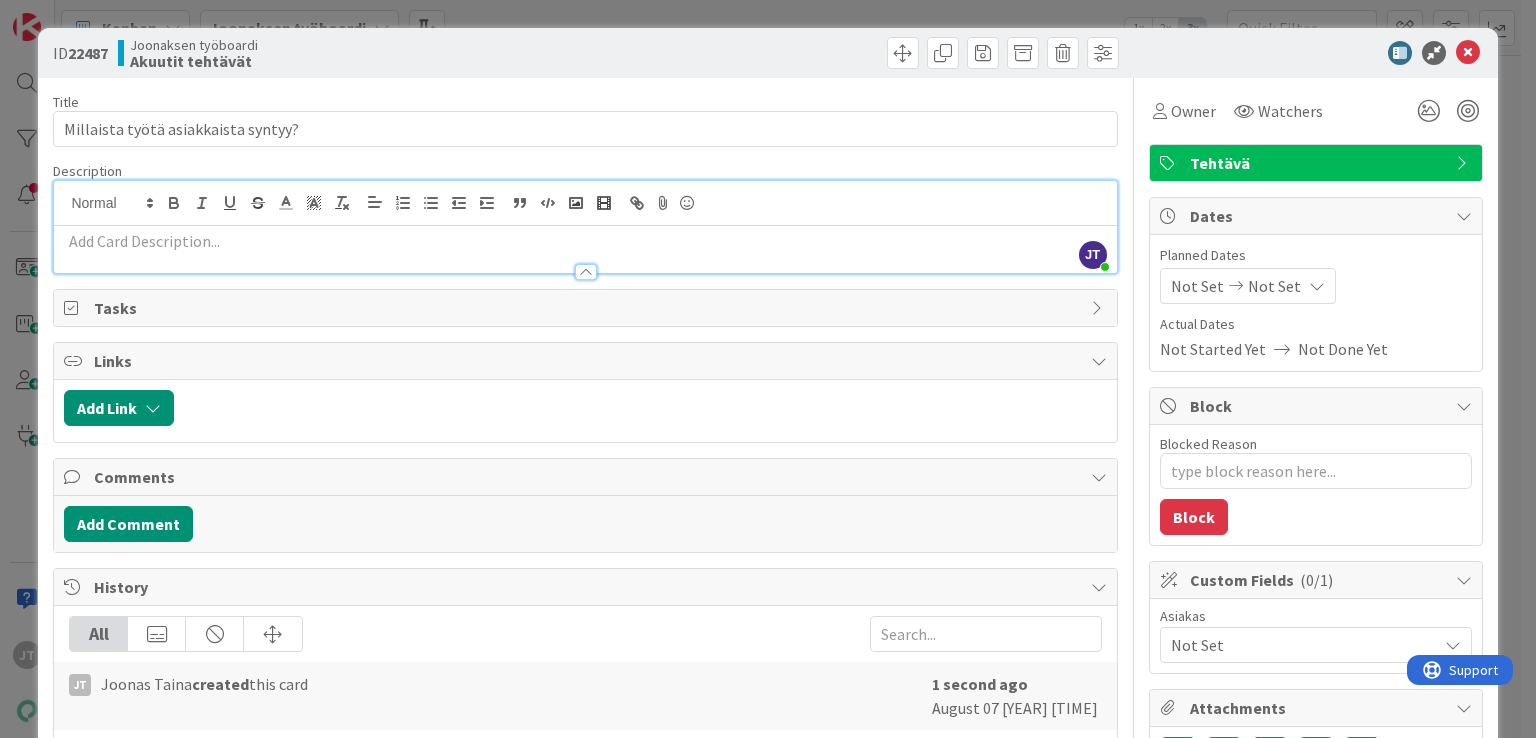 type 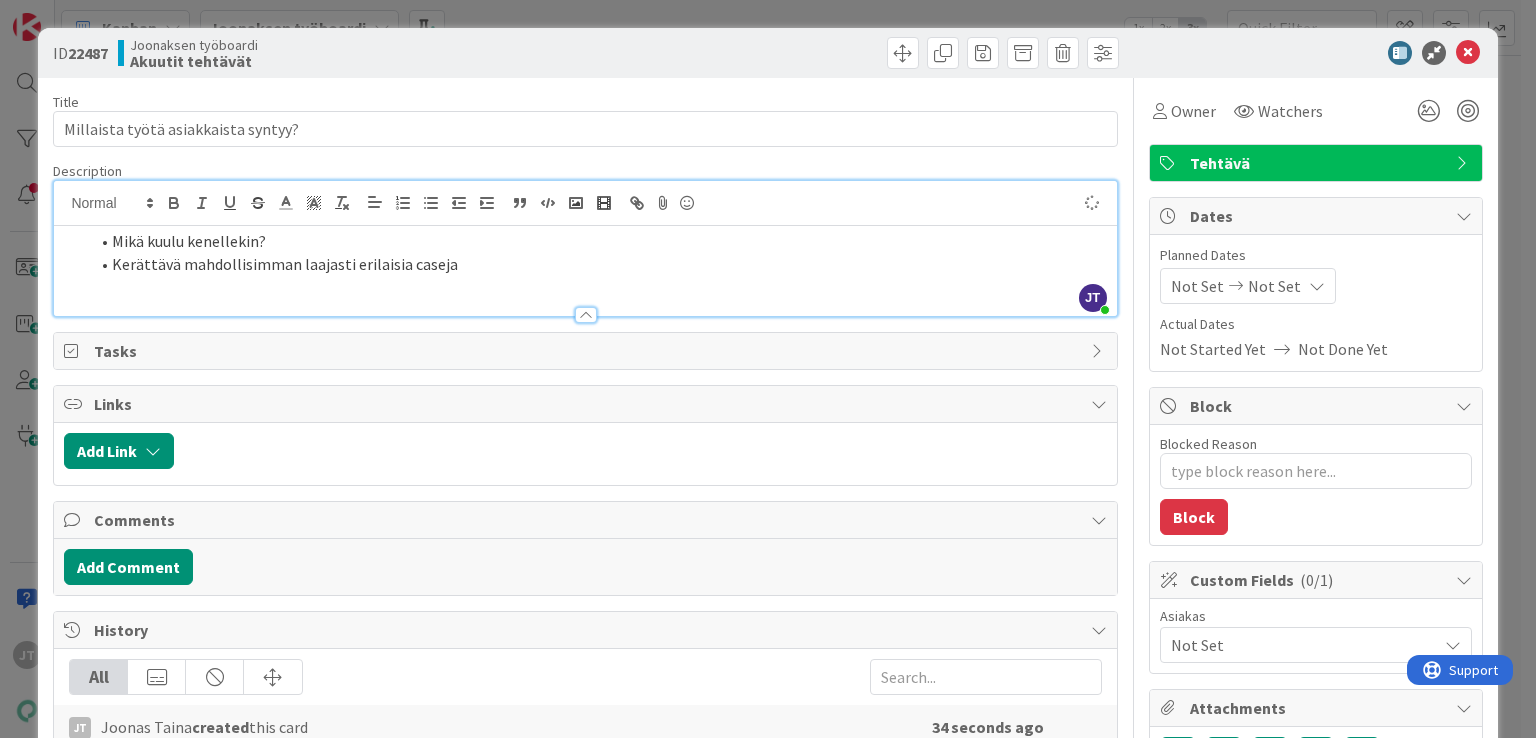 type on "x" 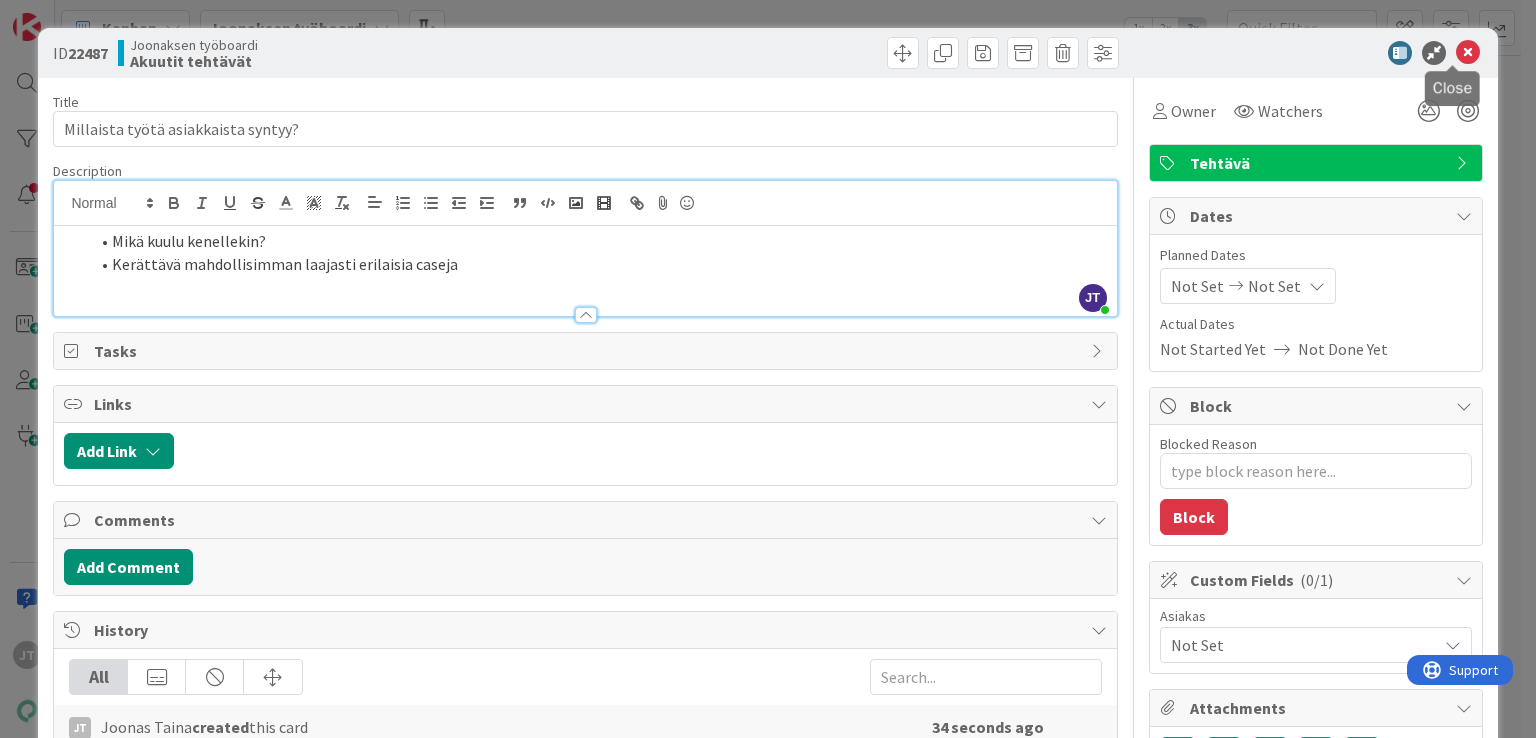 click at bounding box center [1468, 53] 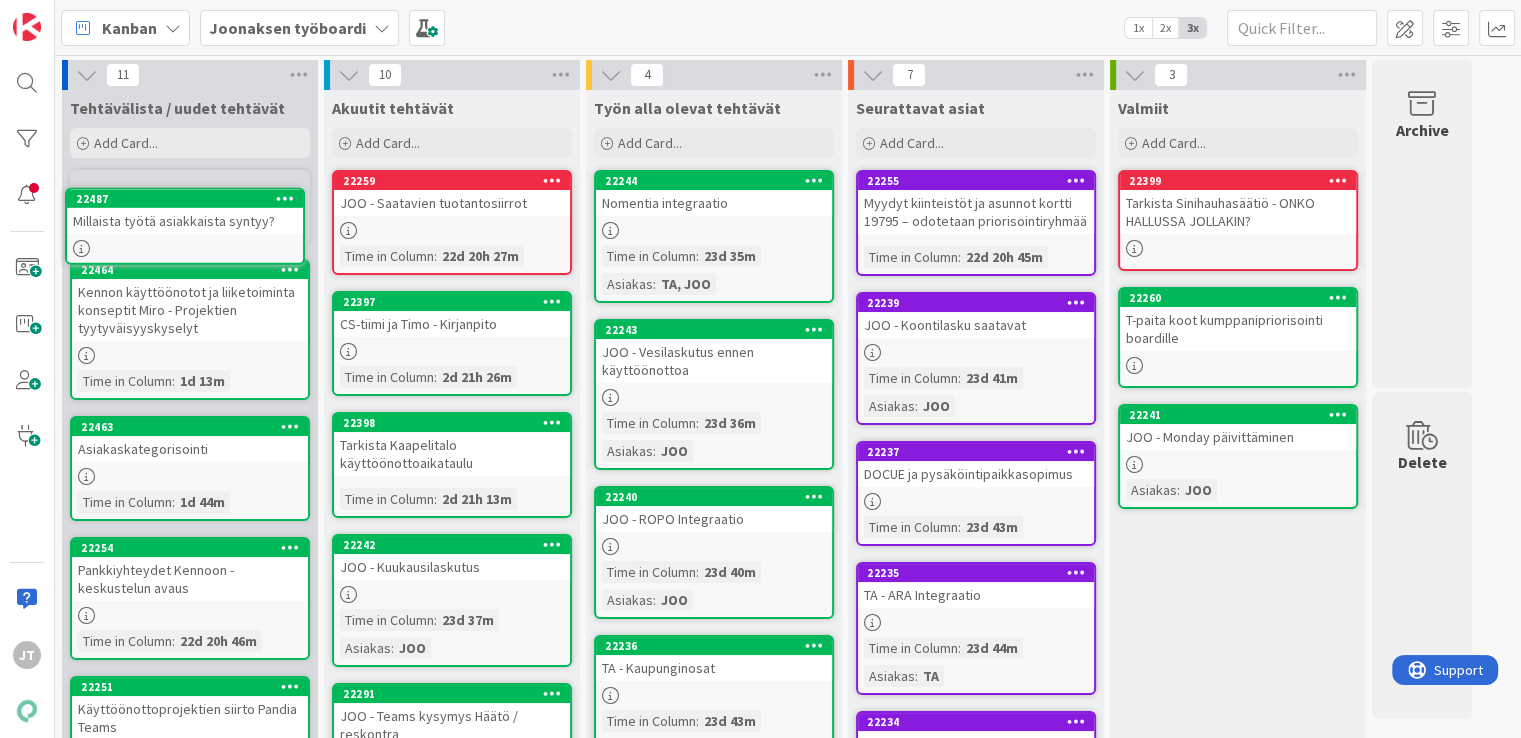scroll, scrollTop: 0, scrollLeft: 0, axis: both 